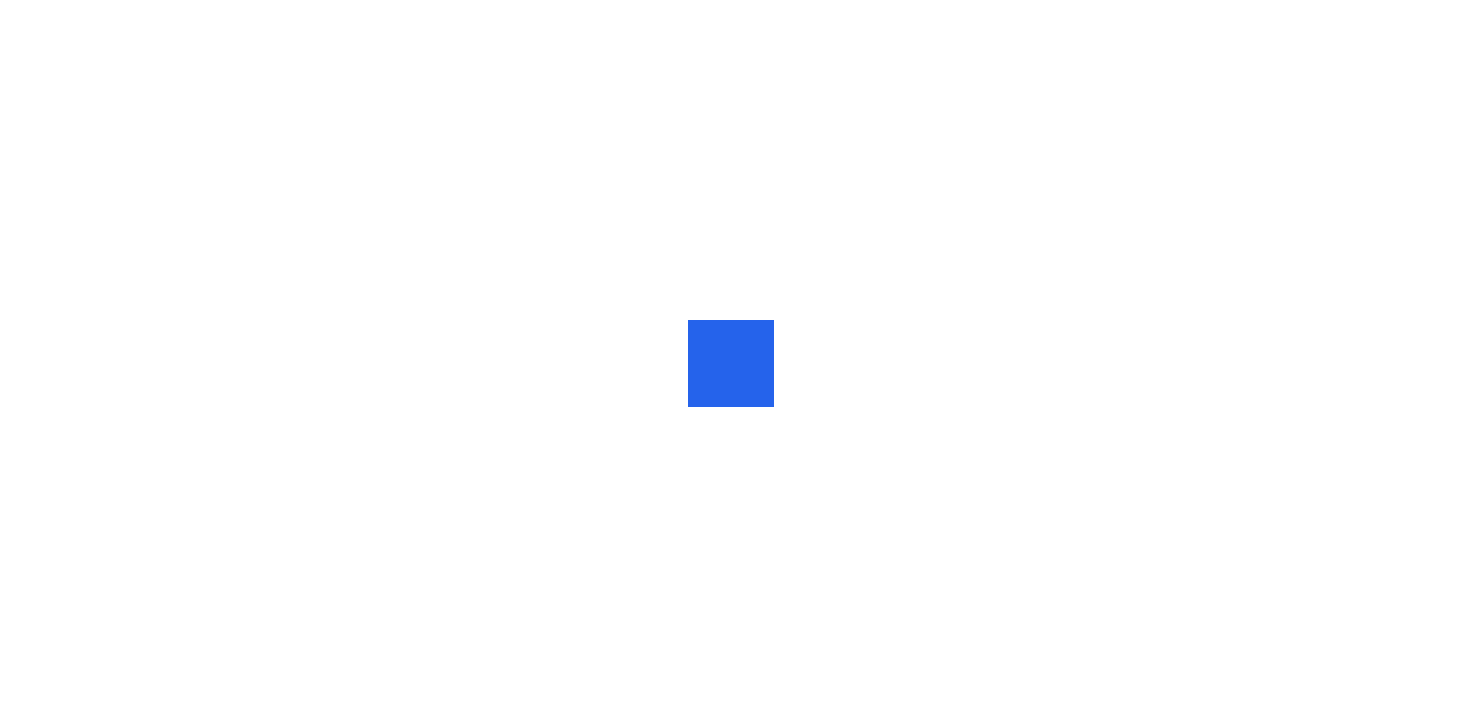 scroll, scrollTop: 0, scrollLeft: 0, axis: both 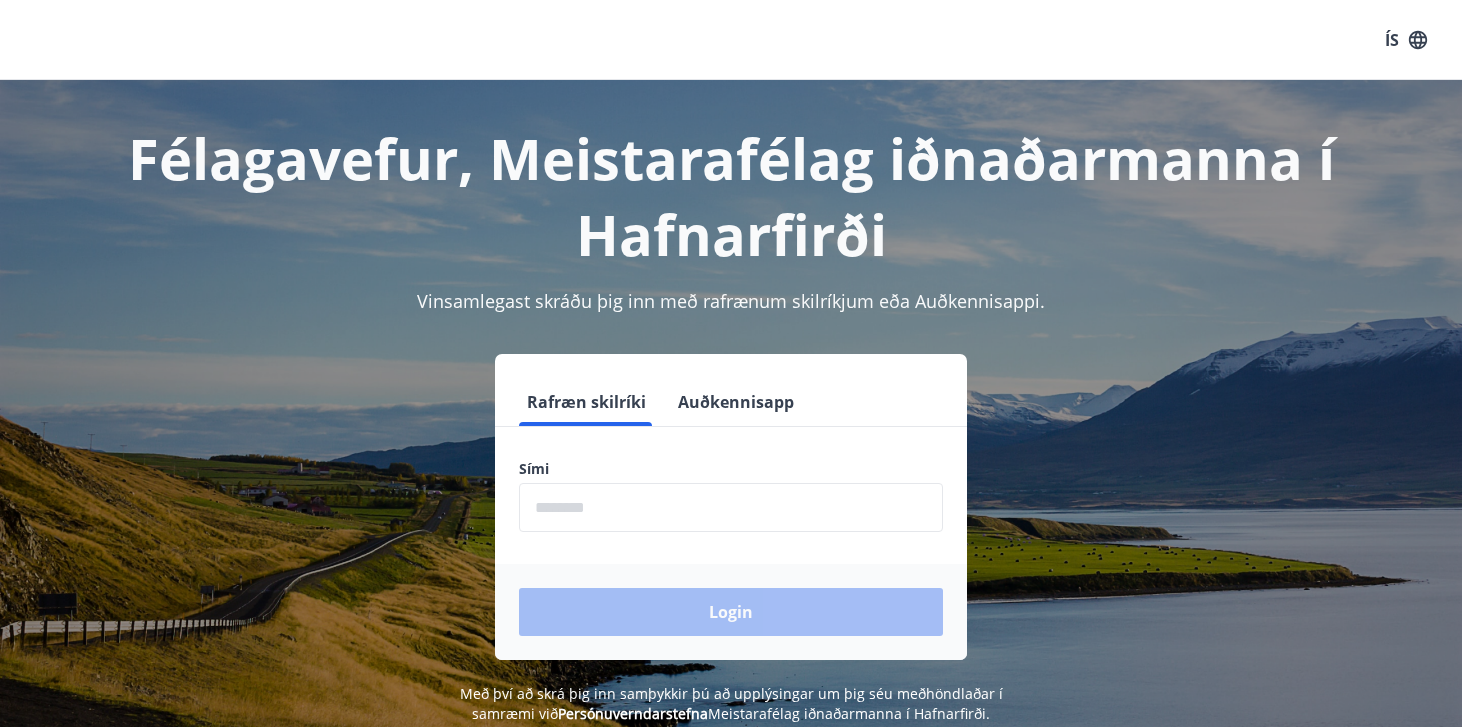 click at bounding box center [731, 507] 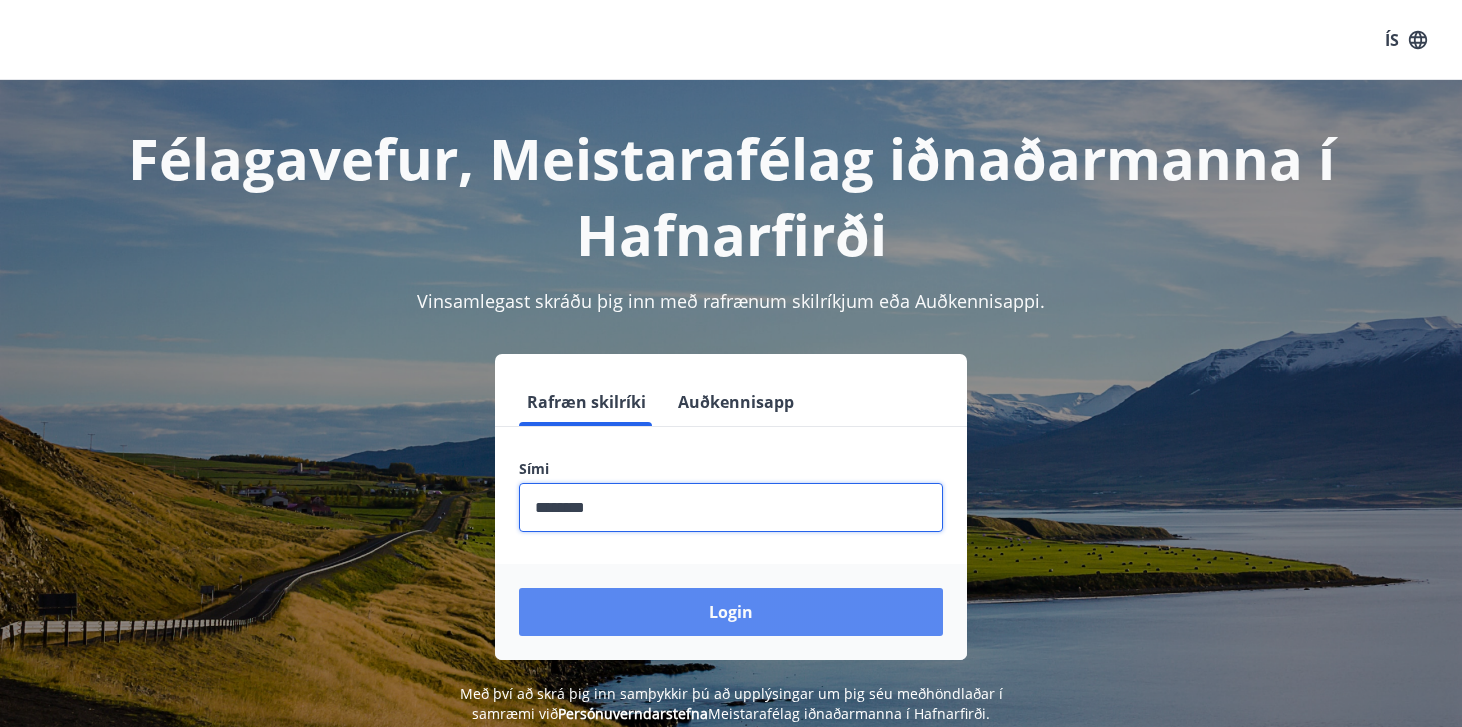 type on "********" 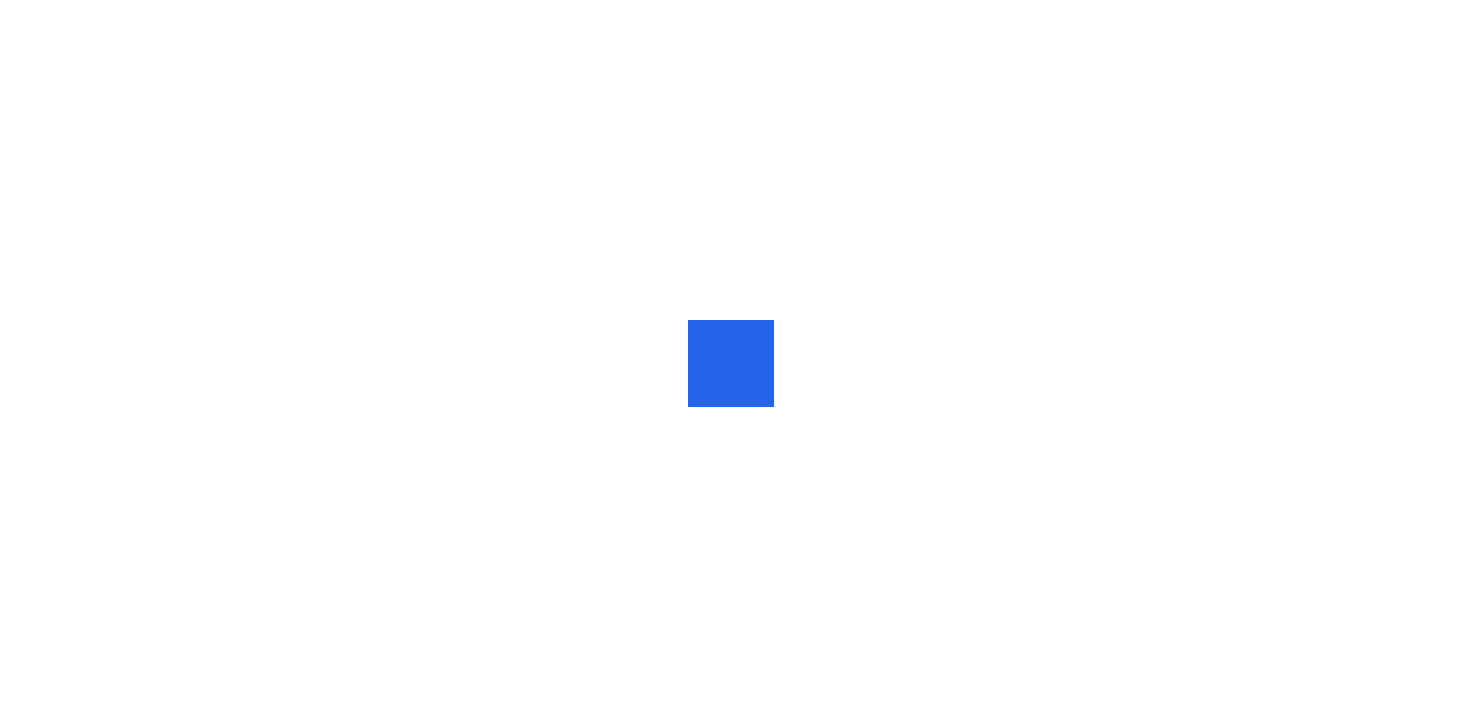 scroll, scrollTop: 0, scrollLeft: 0, axis: both 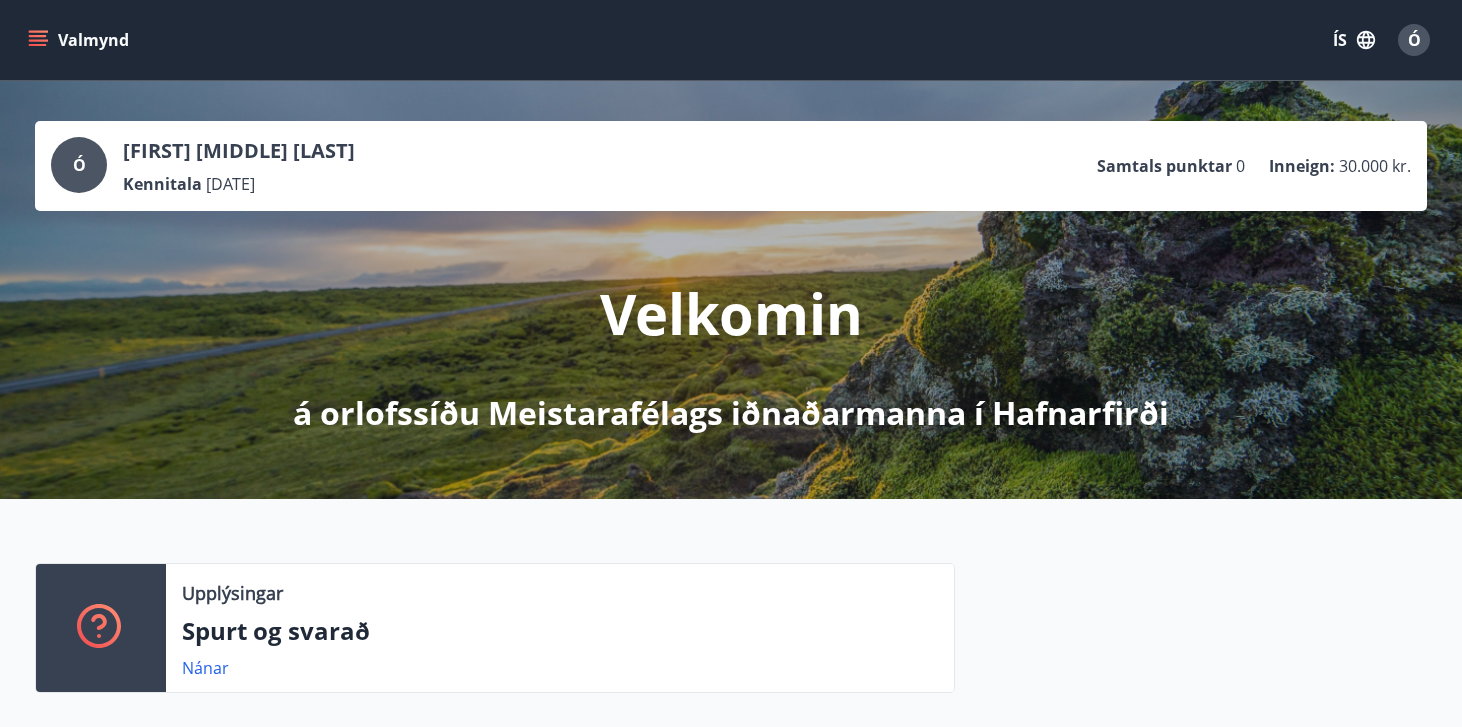 click 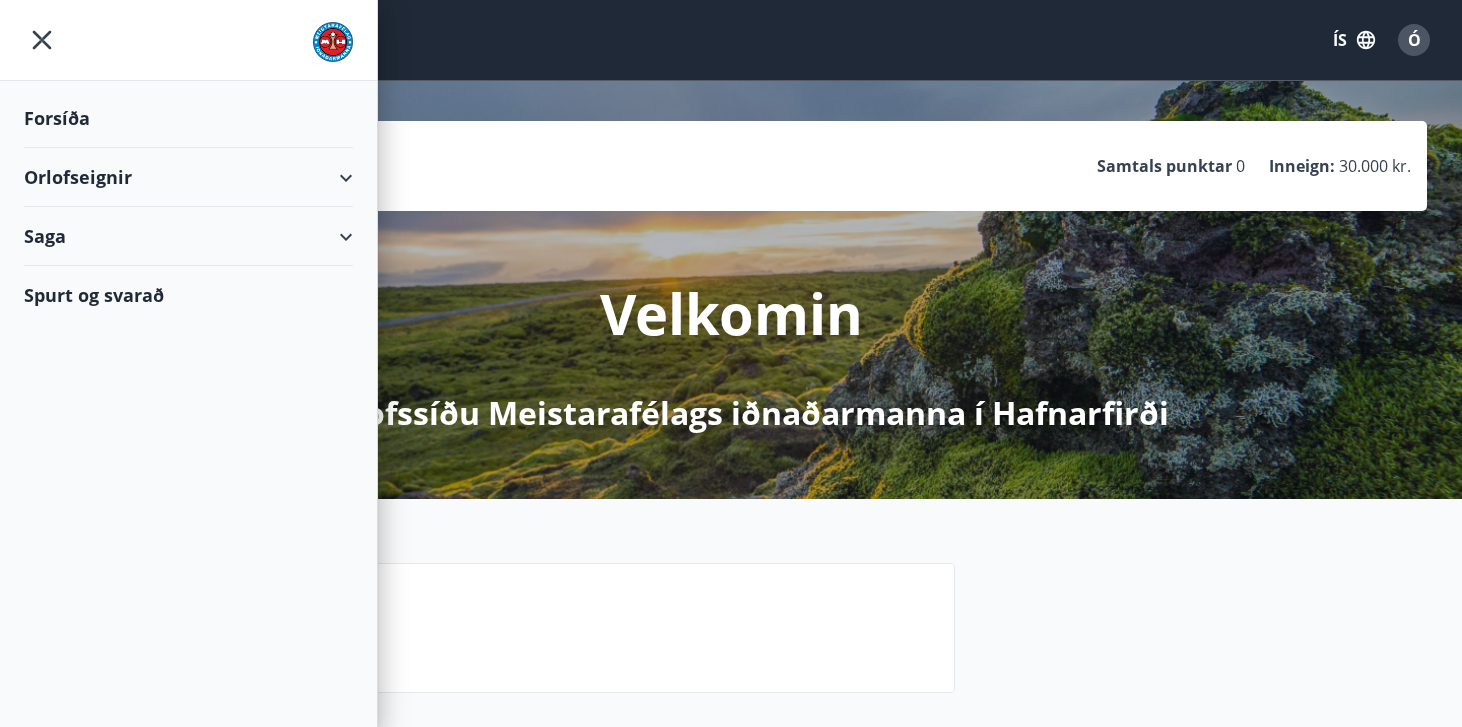 click on "Orlofseignir" at bounding box center (188, 177) 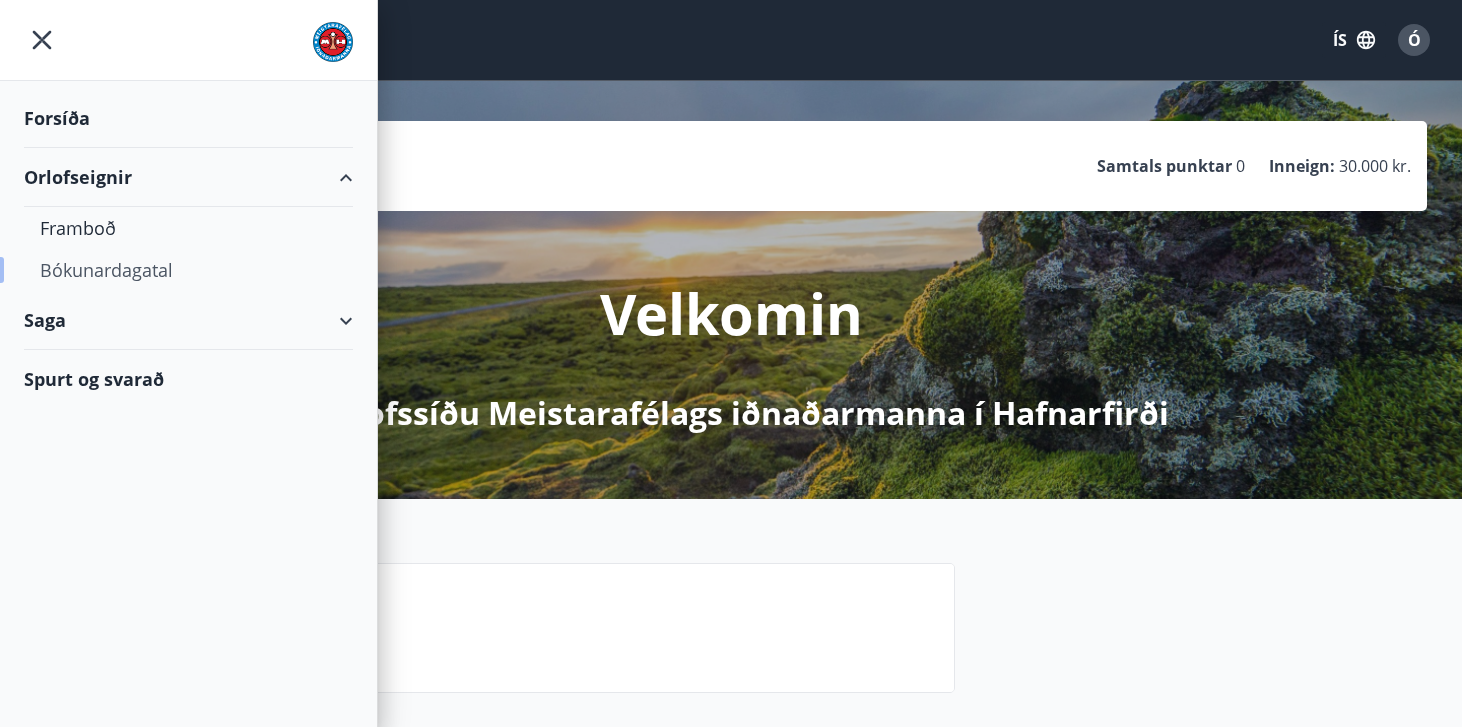 click on "Bókunardagatal" at bounding box center [188, 270] 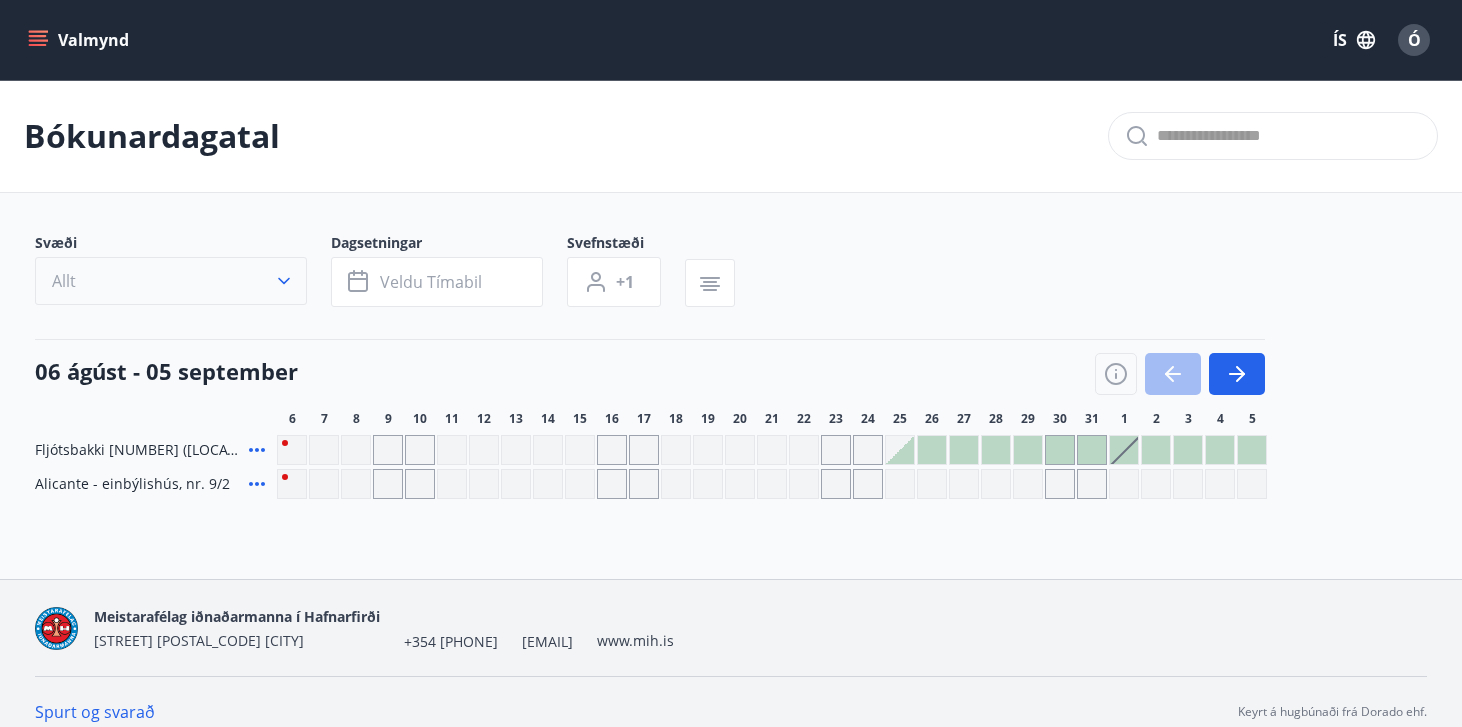 click 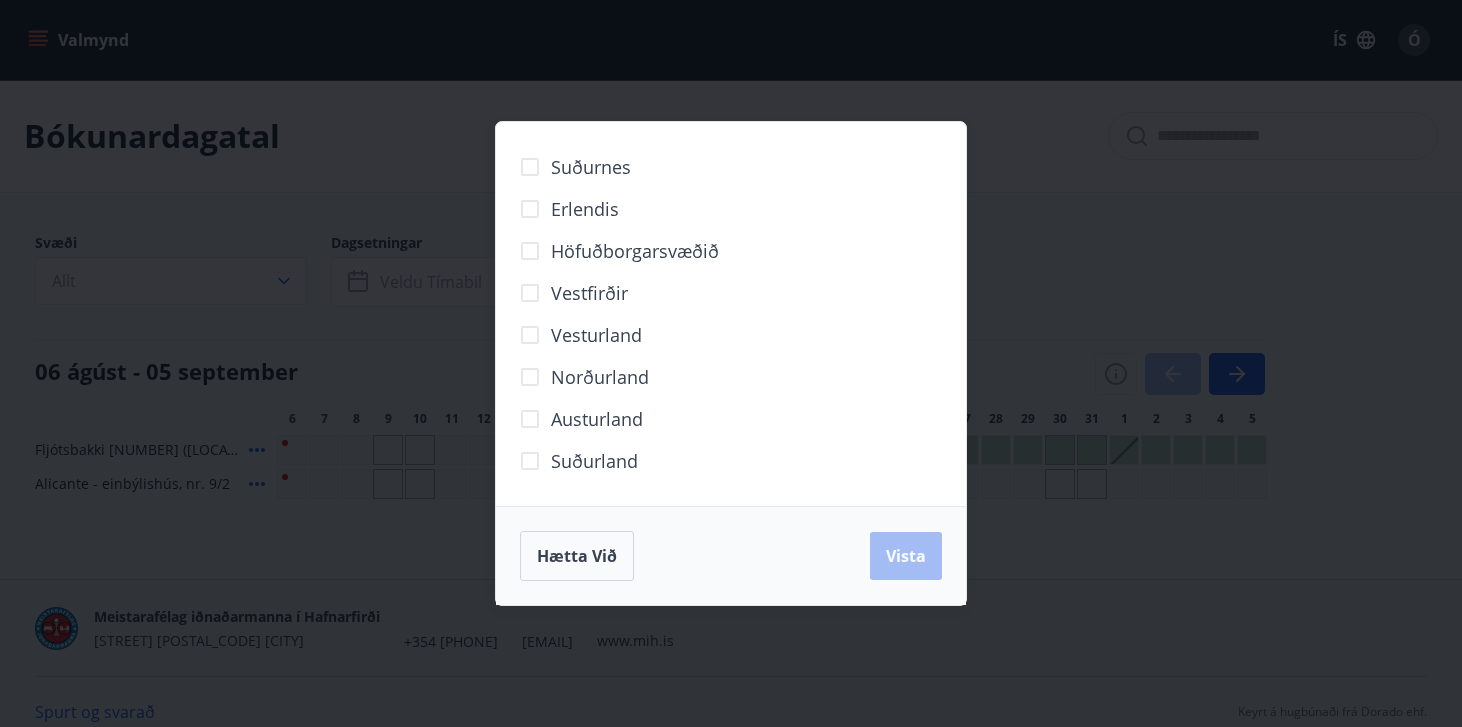click on "Suðurnes Erlendis Höfuðborgarsvæðið Vestfirðir Vesturland Norðurland Austurland Suðurland Hætta við Vista" at bounding box center [731, 363] 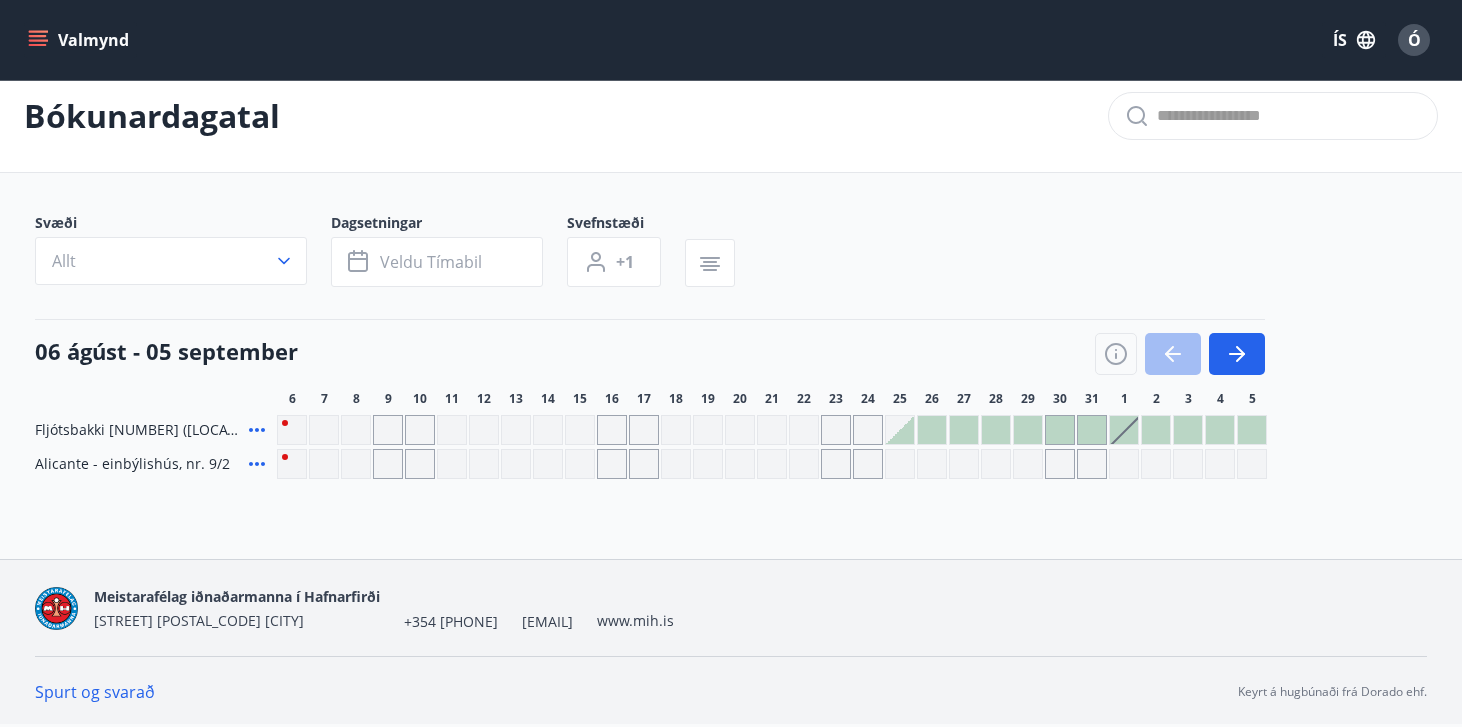 scroll, scrollTop: 20, scrollLeft: 0, axis: vertical 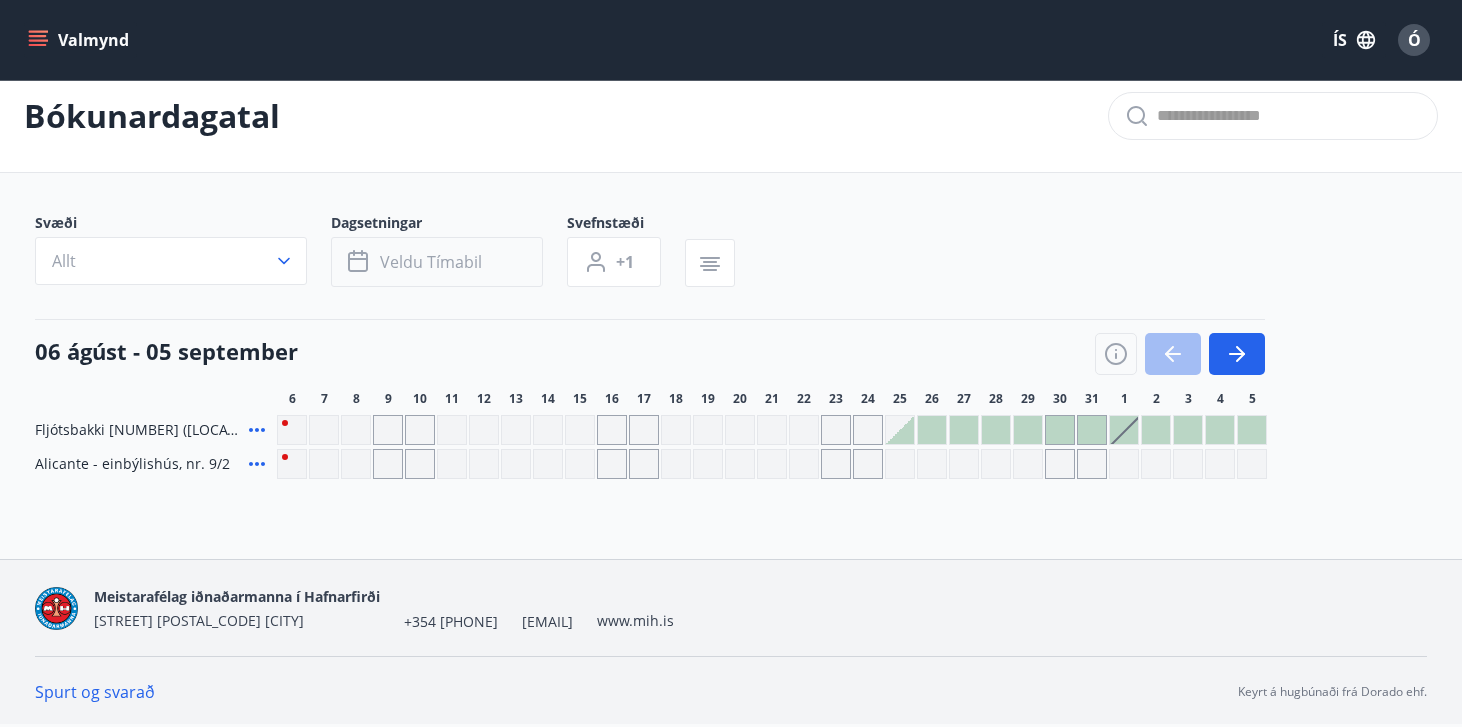 click on "Veldu tímabil" at bounding box center (431, 262) 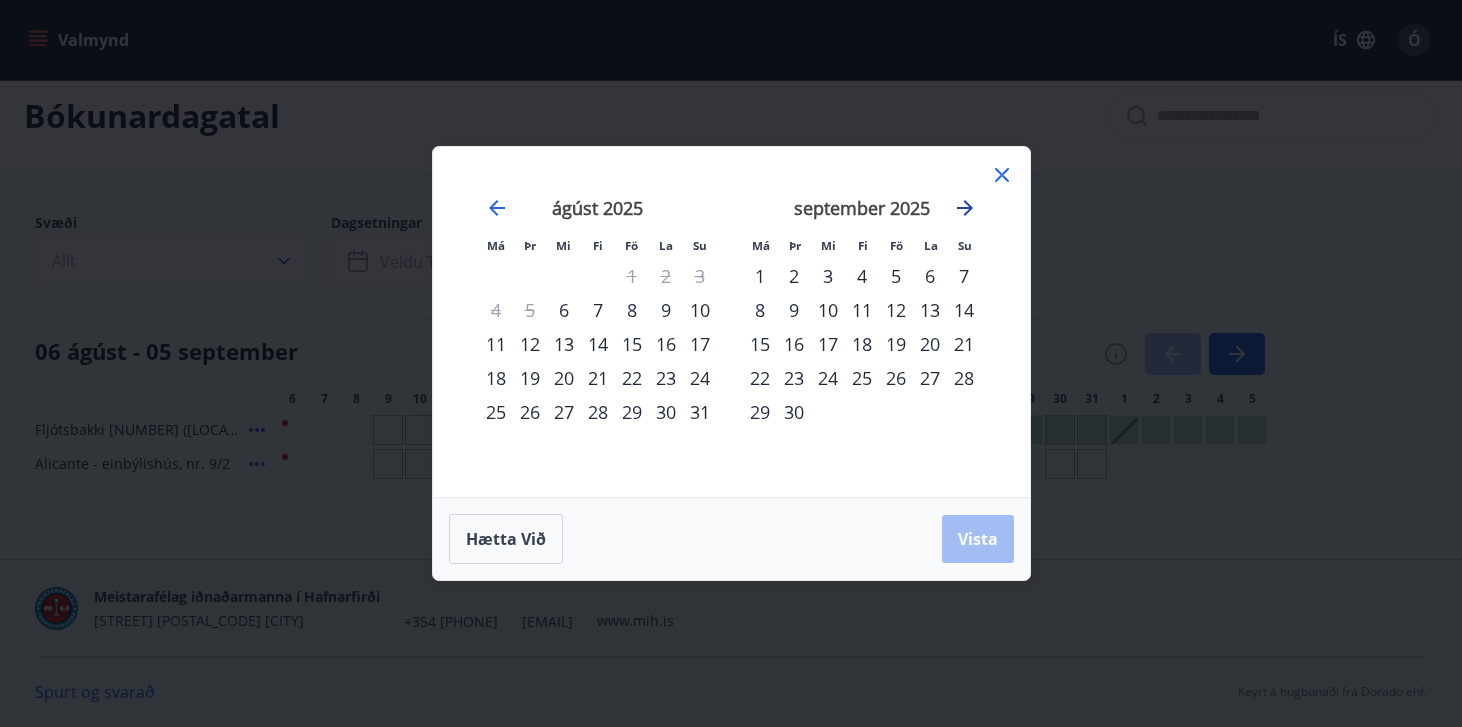 click 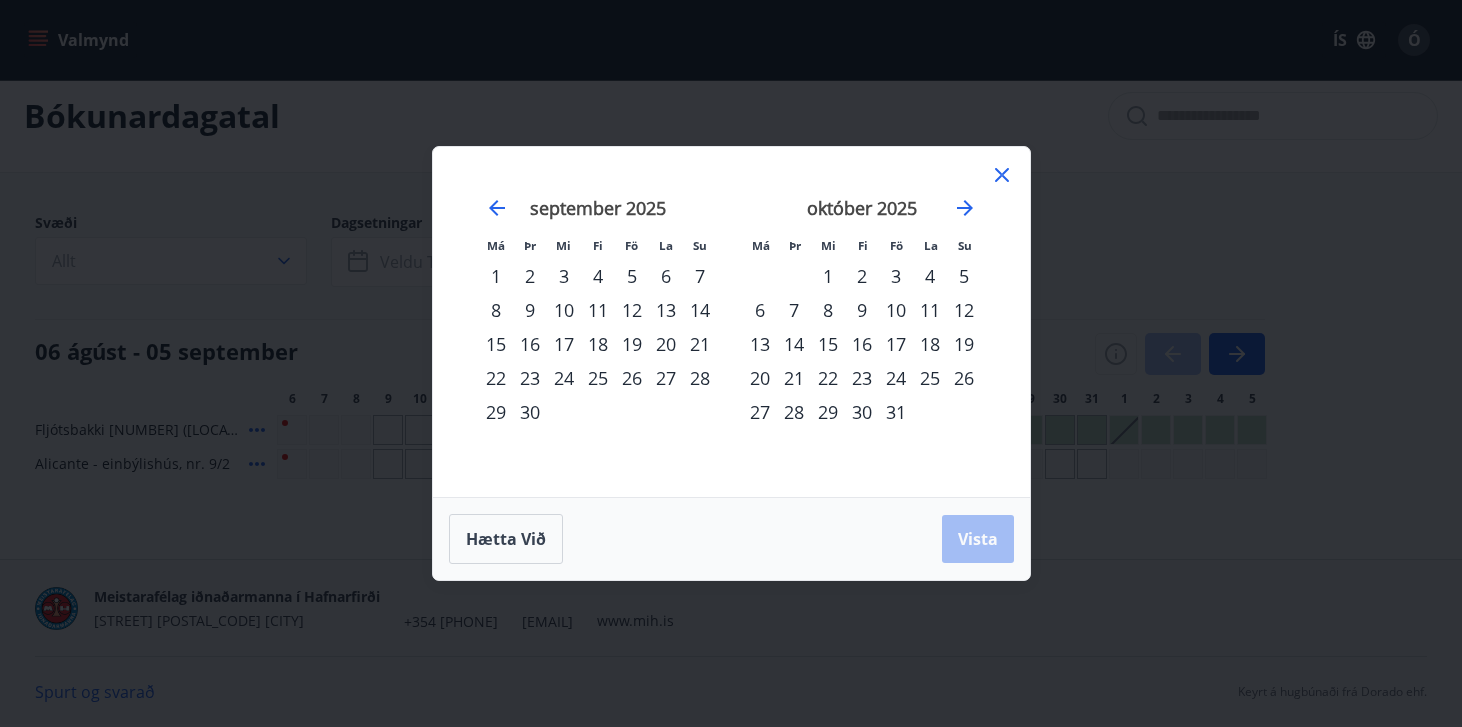 click on "1" at bounding box center (828, 276) 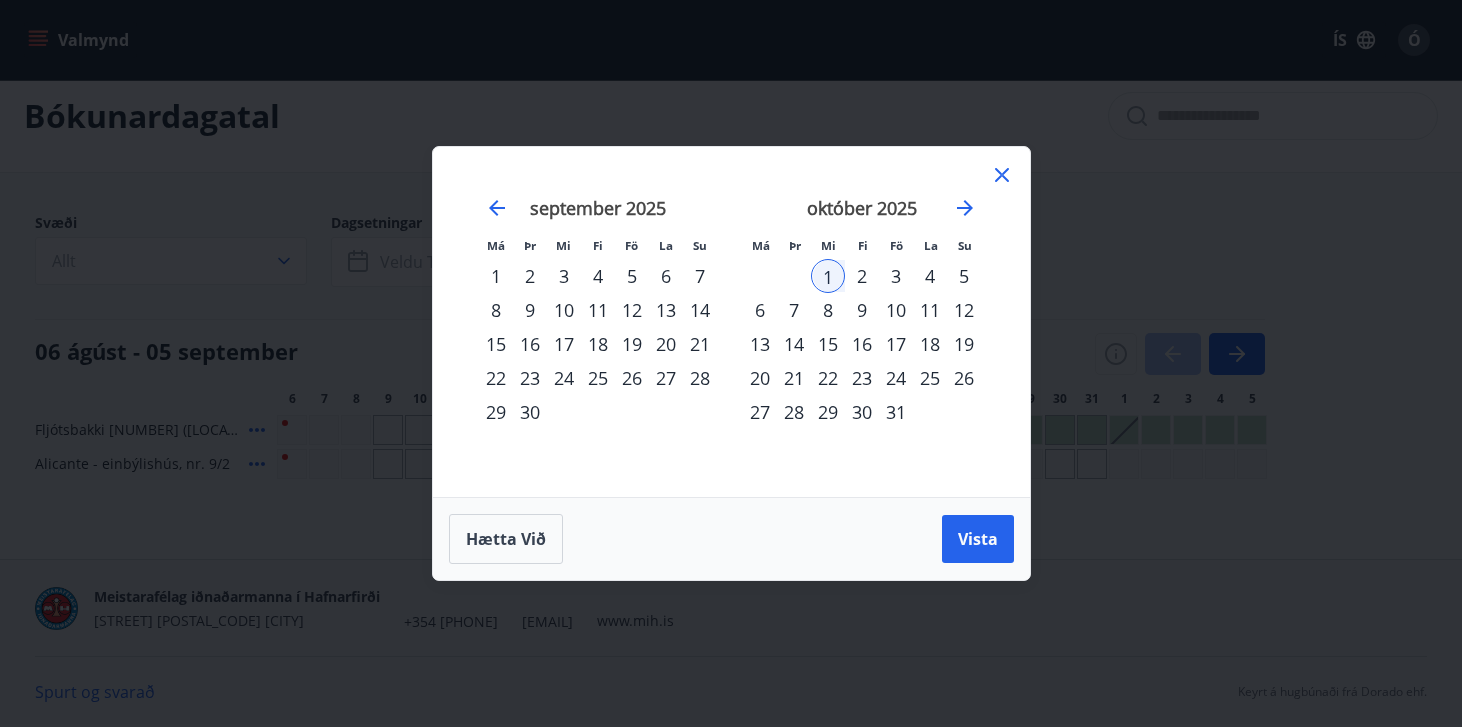click on "31" at bounding box center [896, 412] 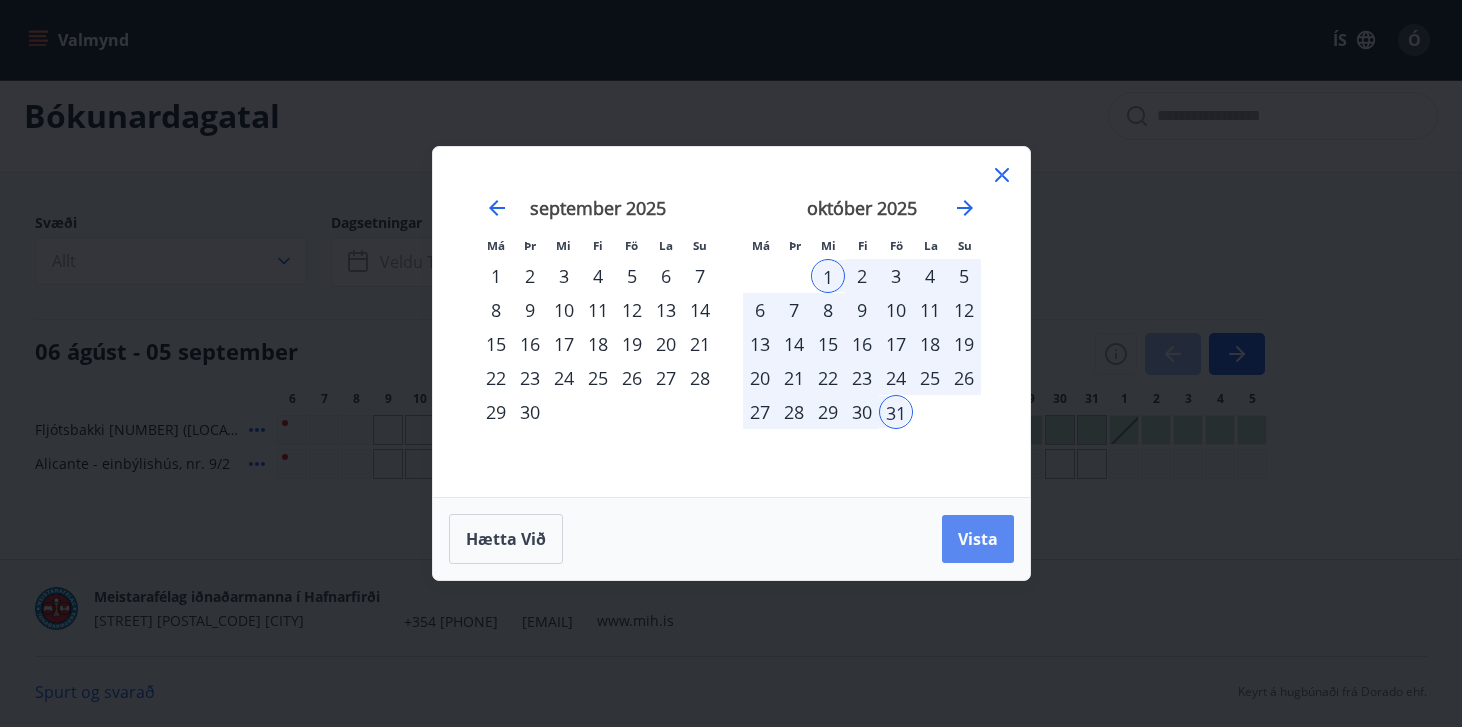 click on "Vista" at bounding box center [978, 539] 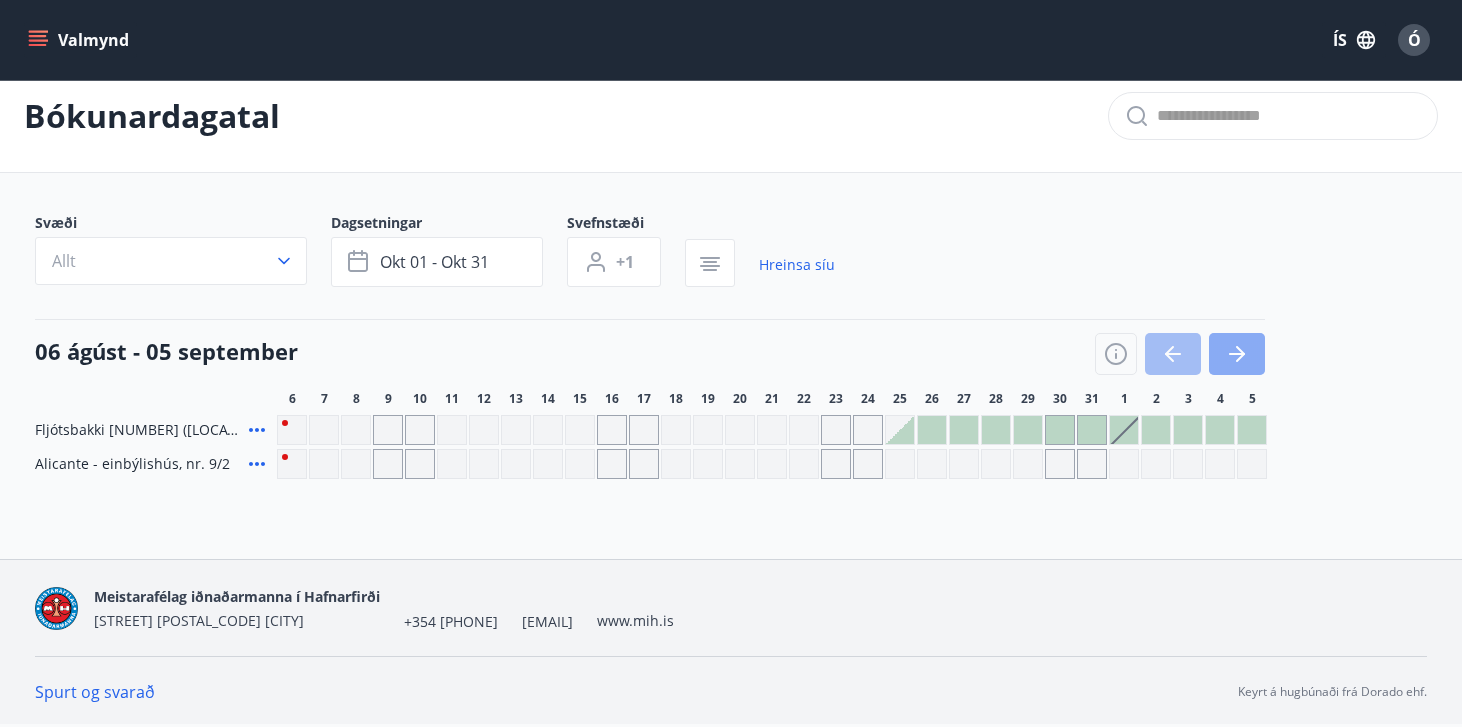 click 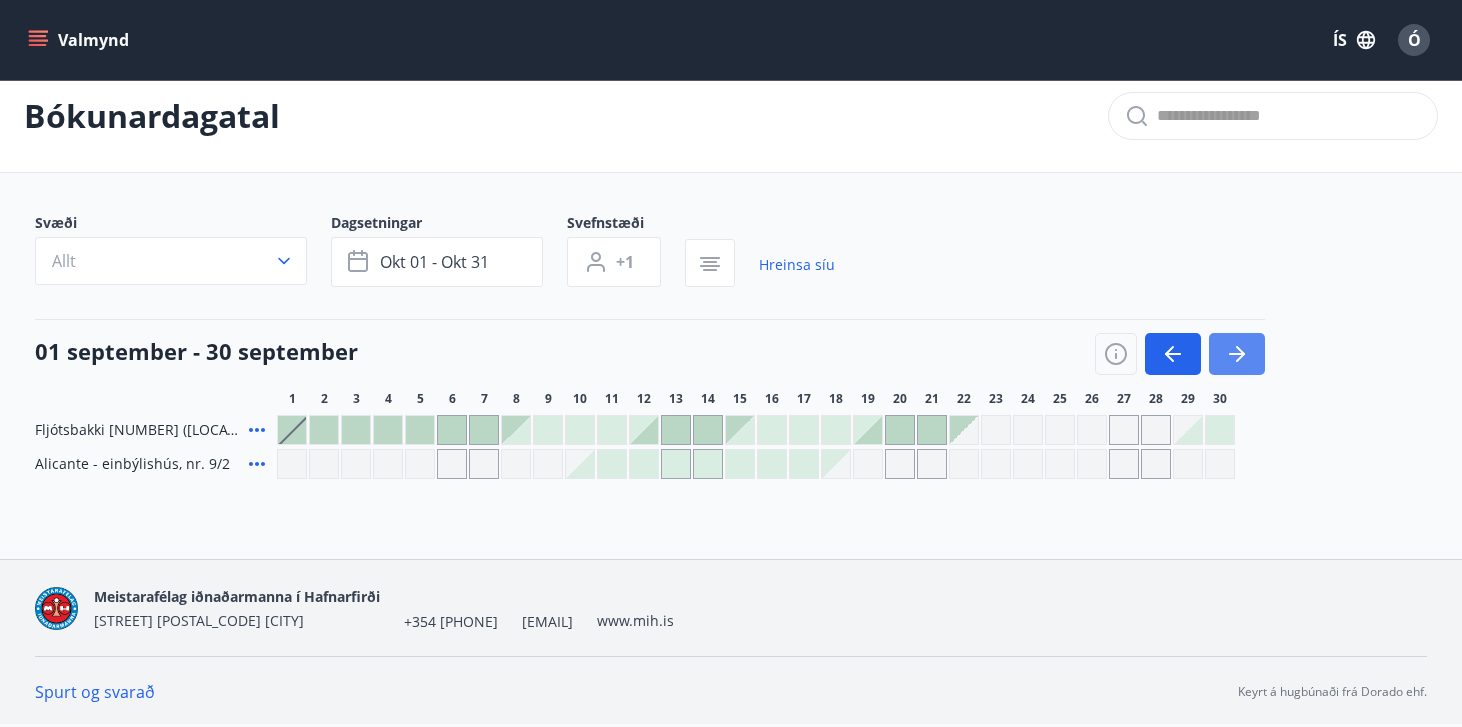 click 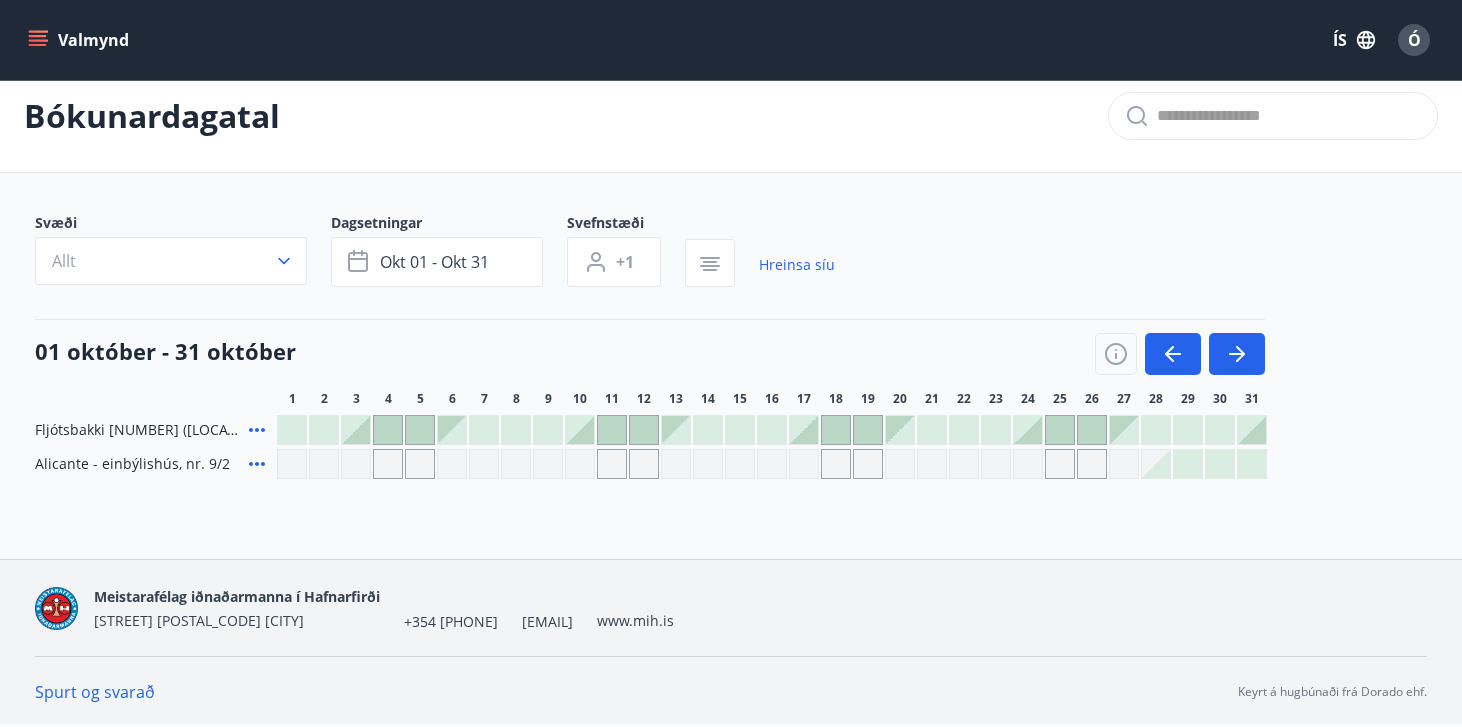 click at bounding box center [516, 430] 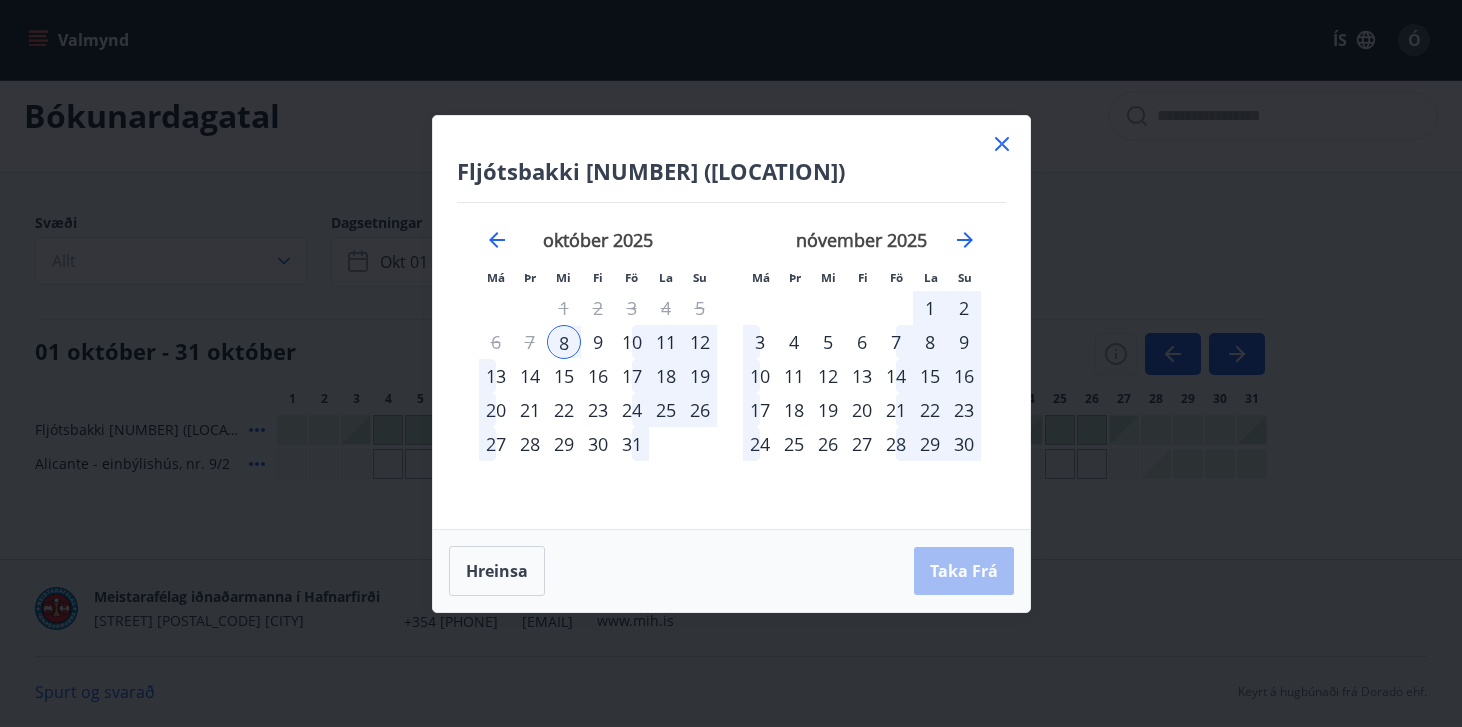 click on "10" at bounding box center (632, 342) 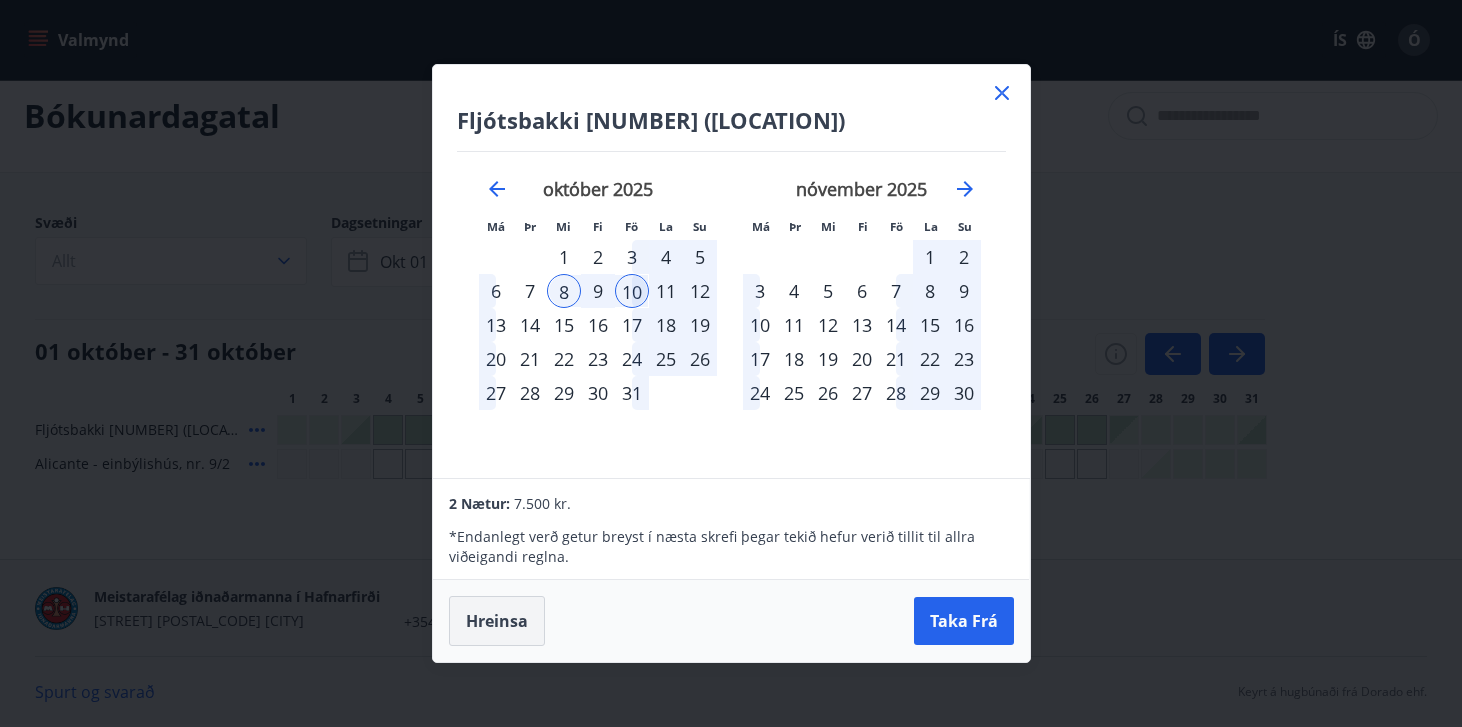 click on "Hreinsa" at bounding box center [497, 621] 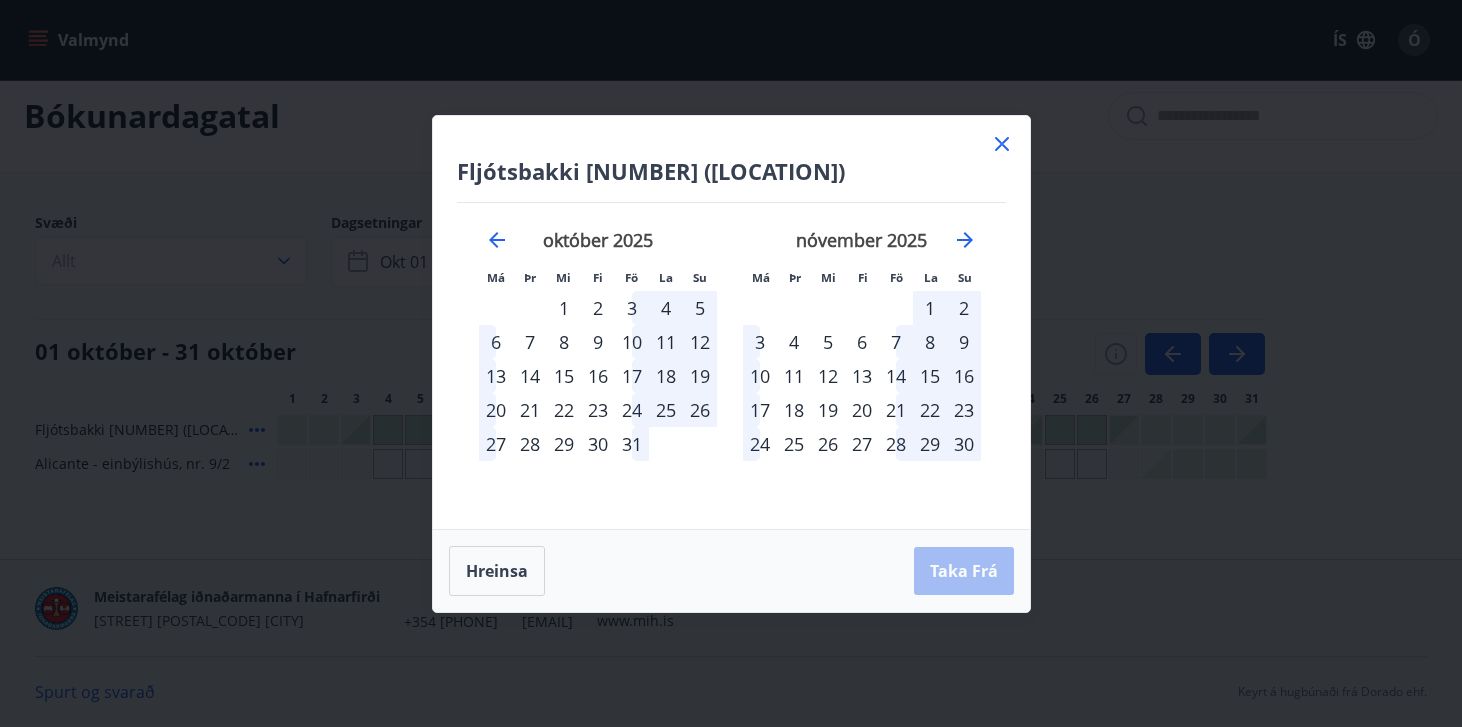 click on "12" at bounding box center (700, 342) 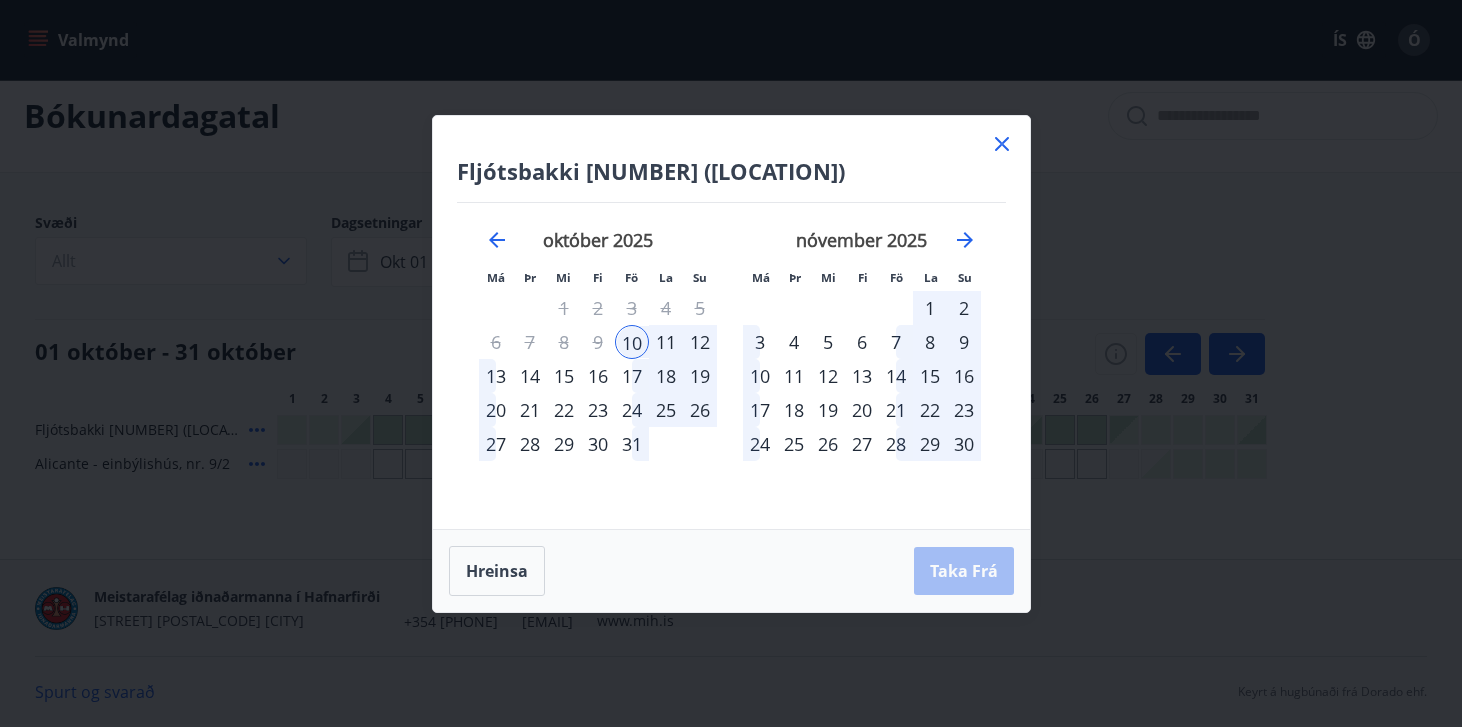 click on "Hreinsa Taka Frá" at bounding box center [731, 571] 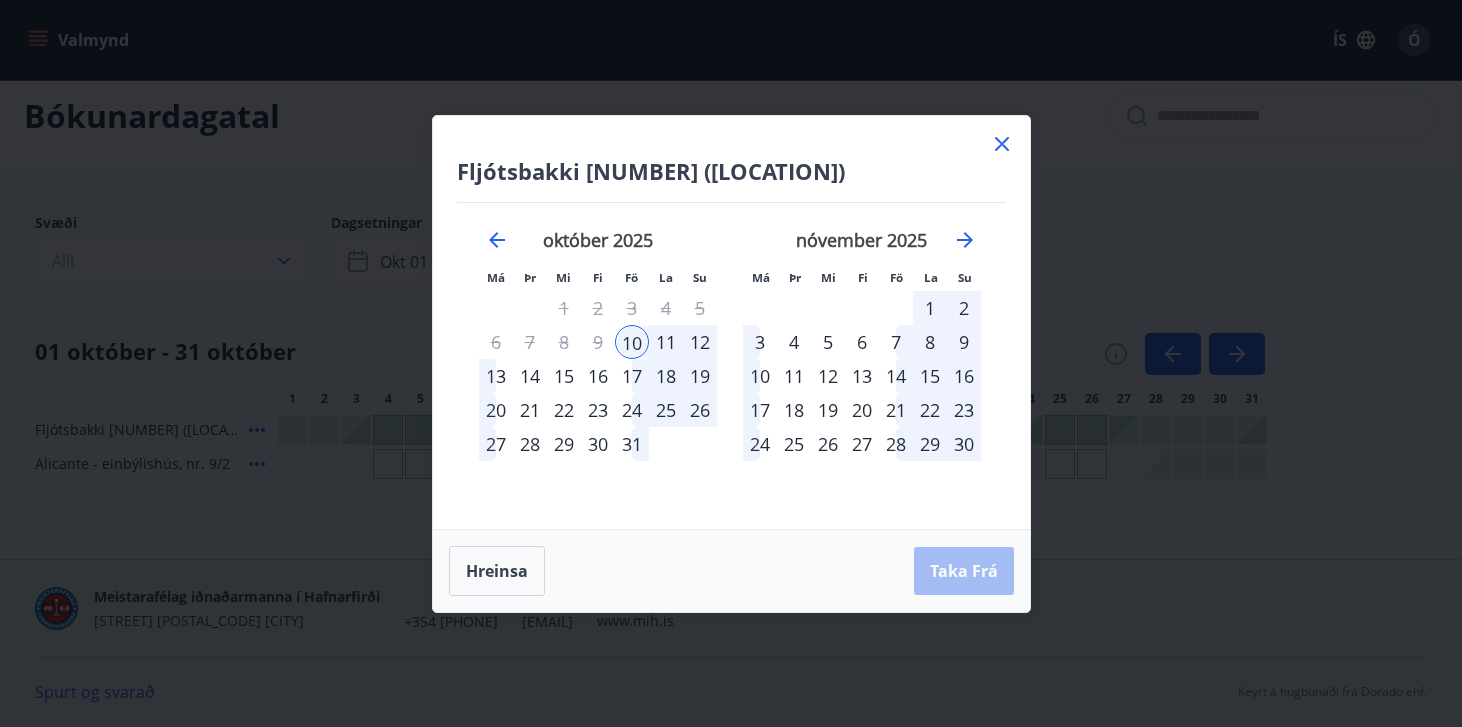 click on "Hreinsa Taka Frá" at bounding box center (731, 570) 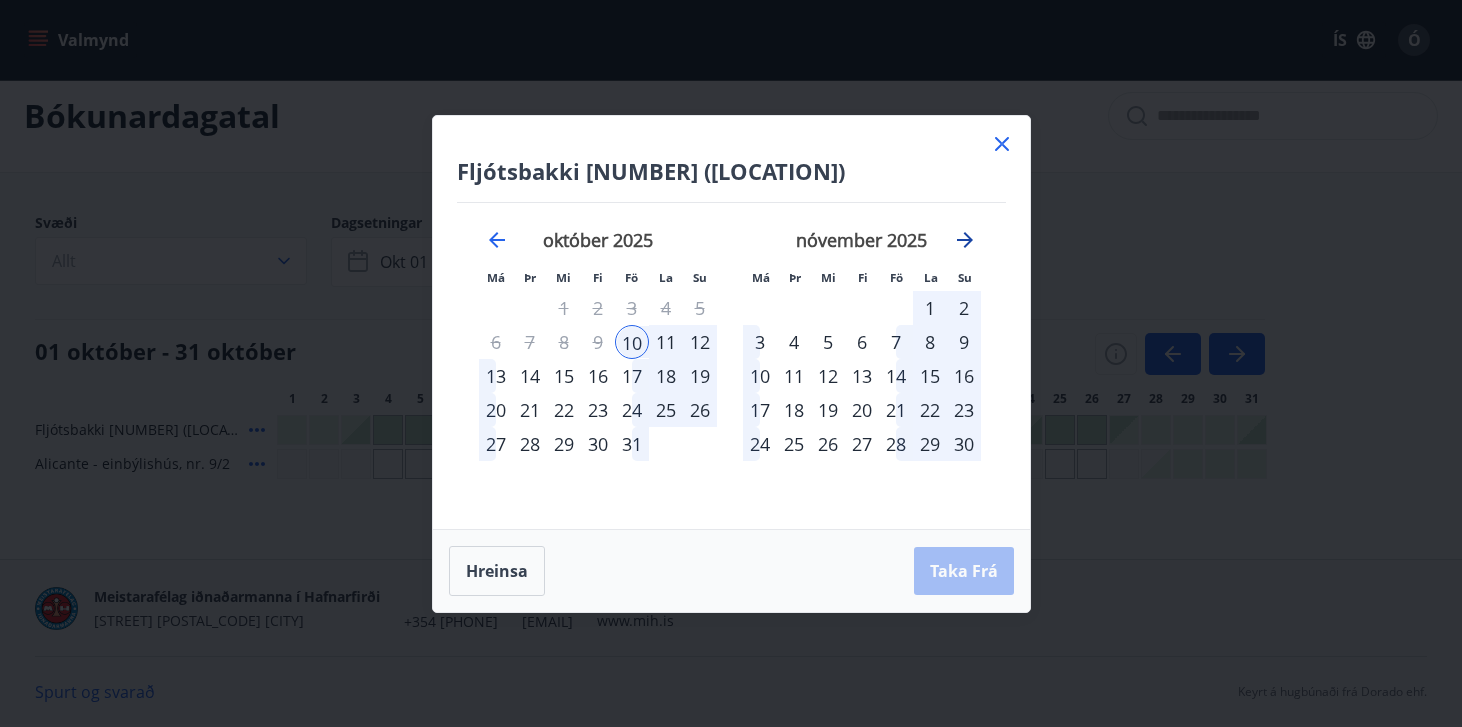 click 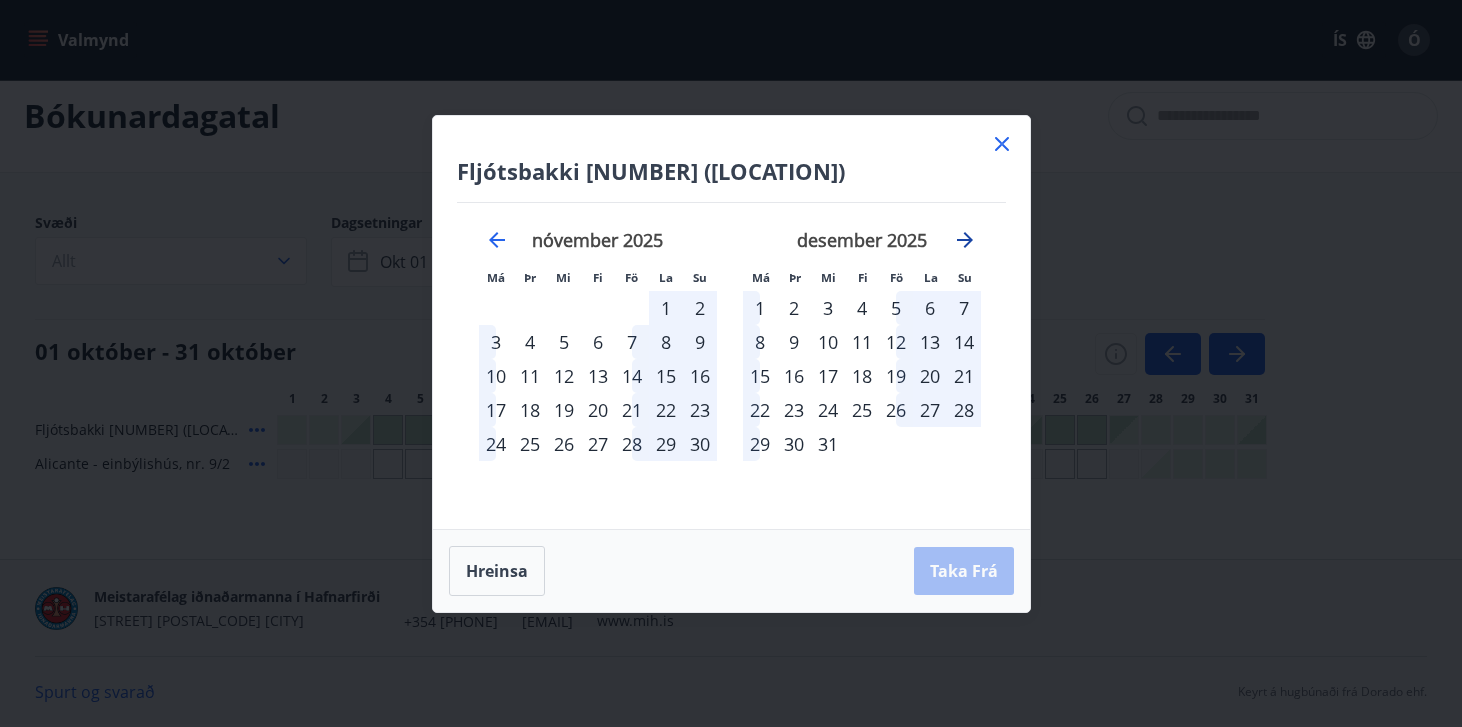 click 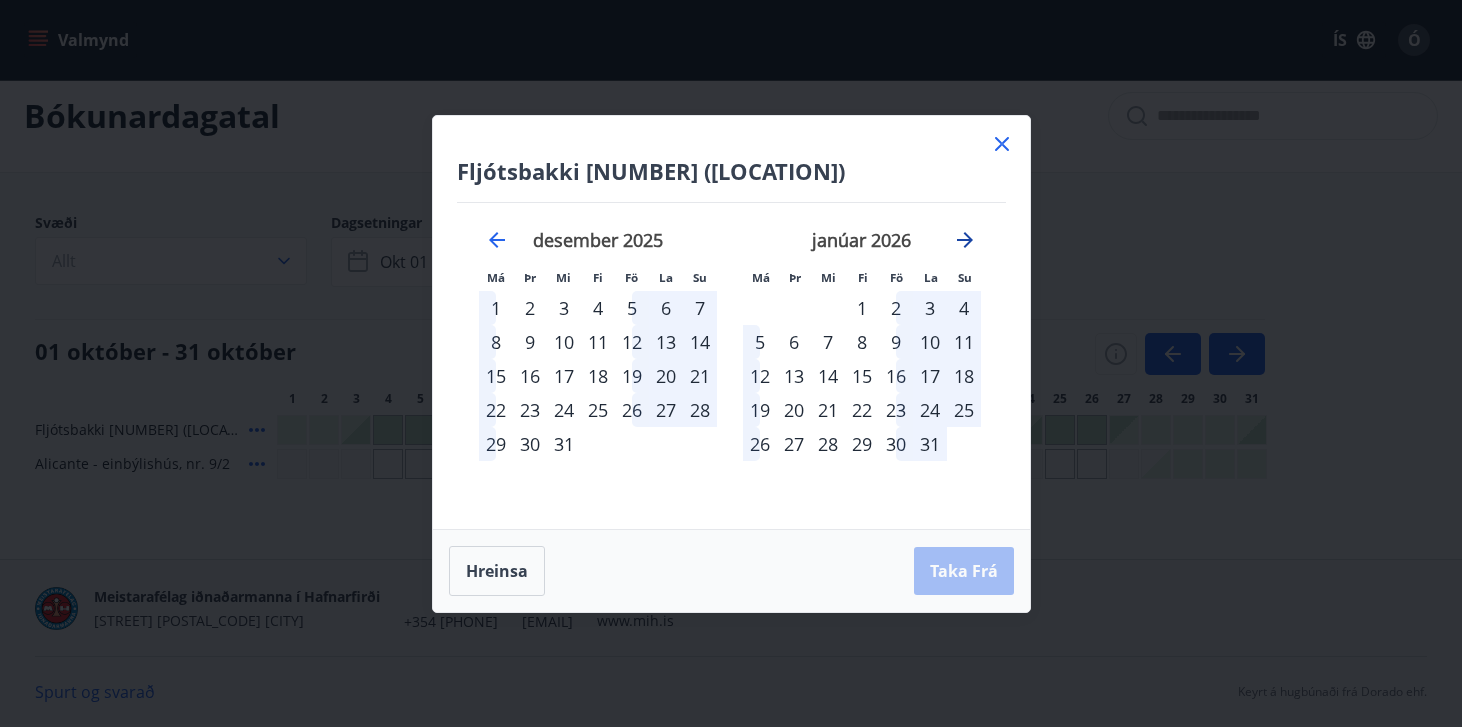click 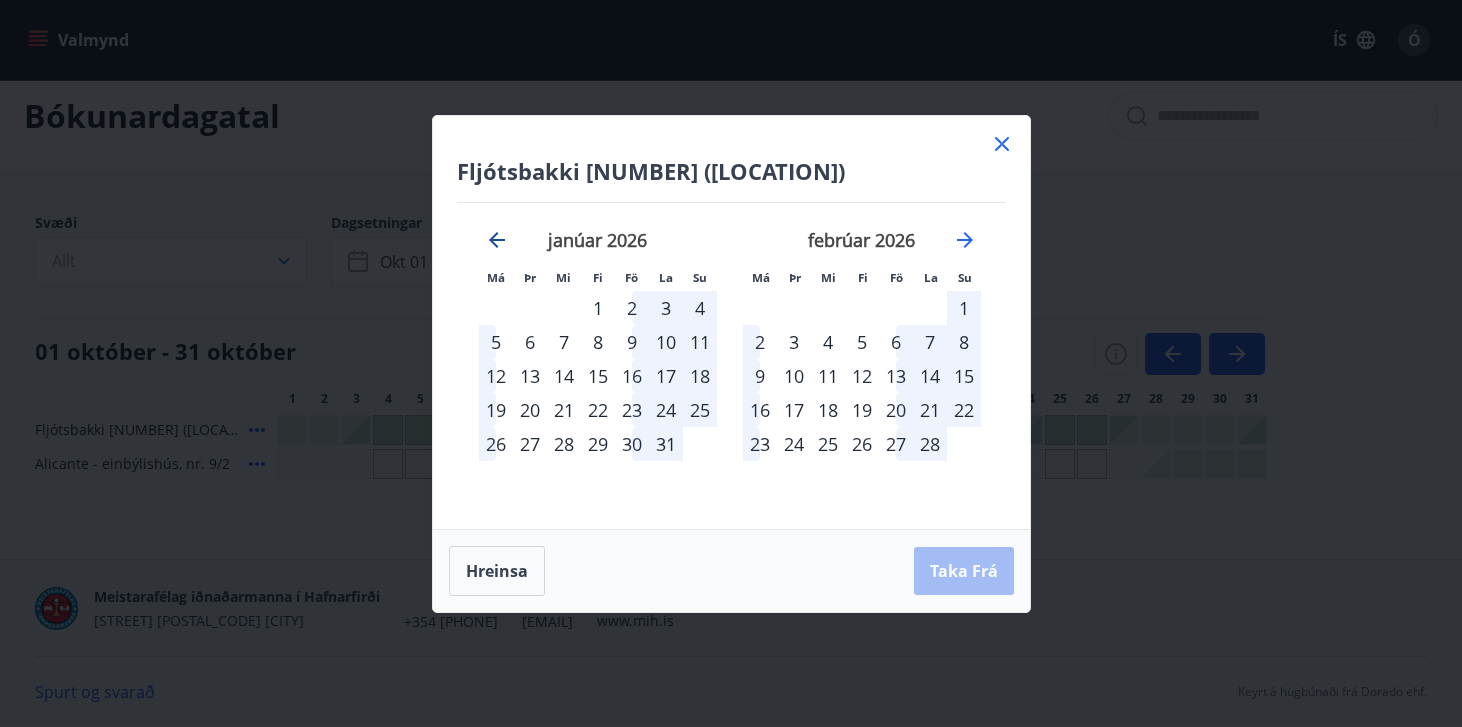 click 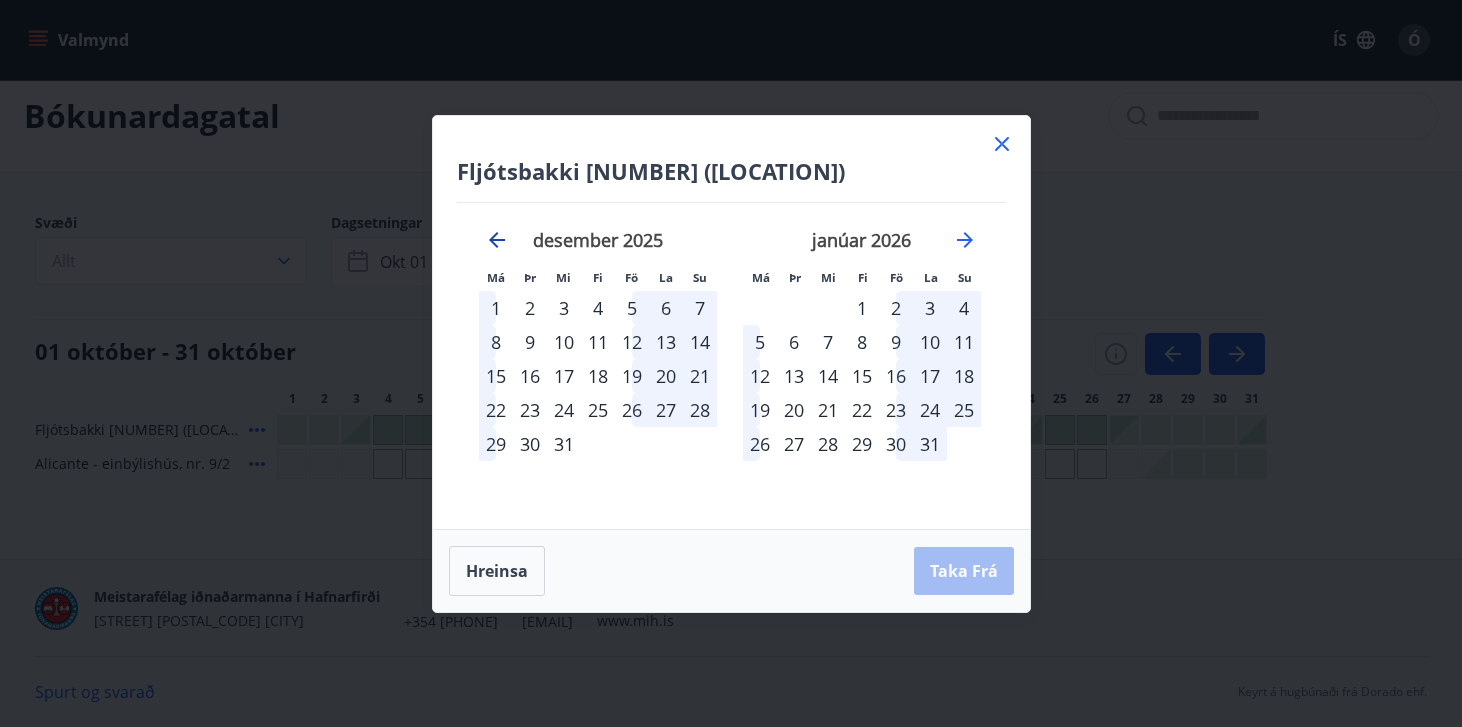 click 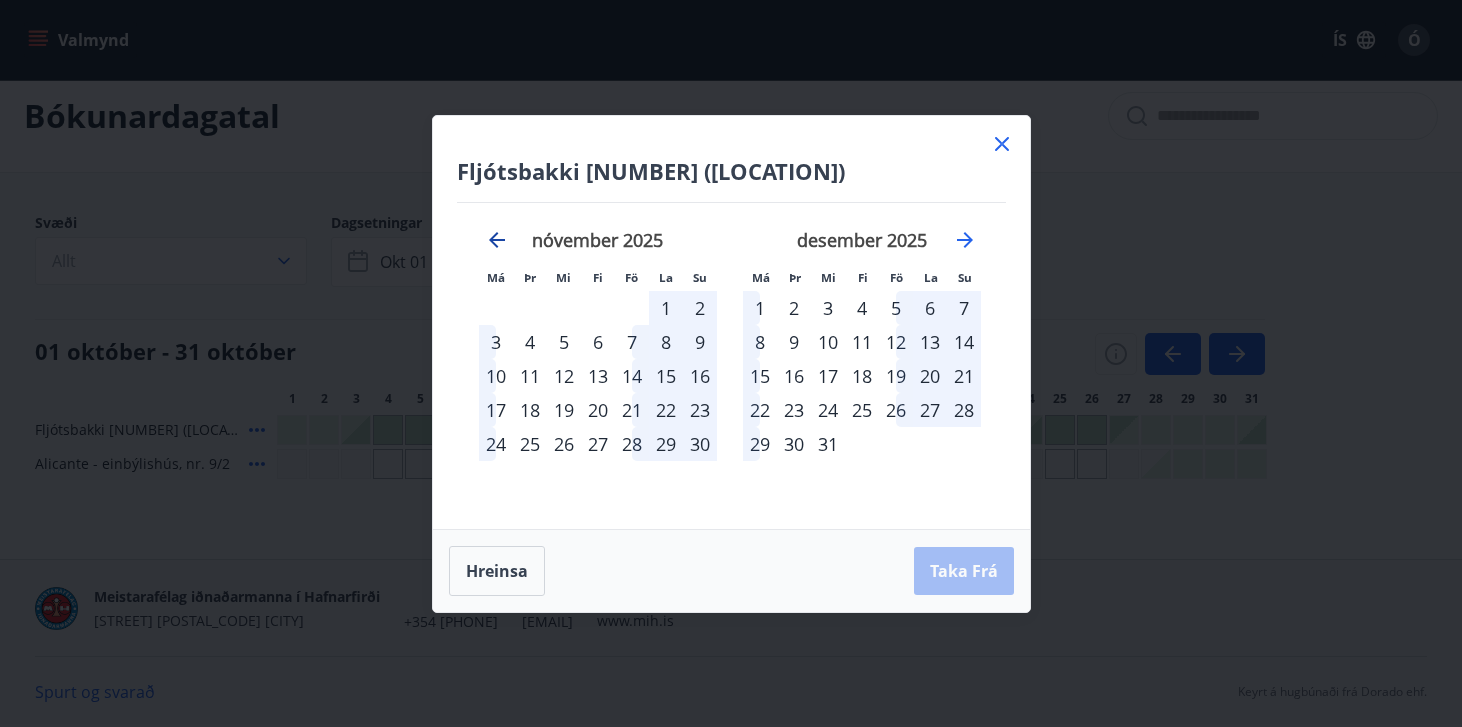 click 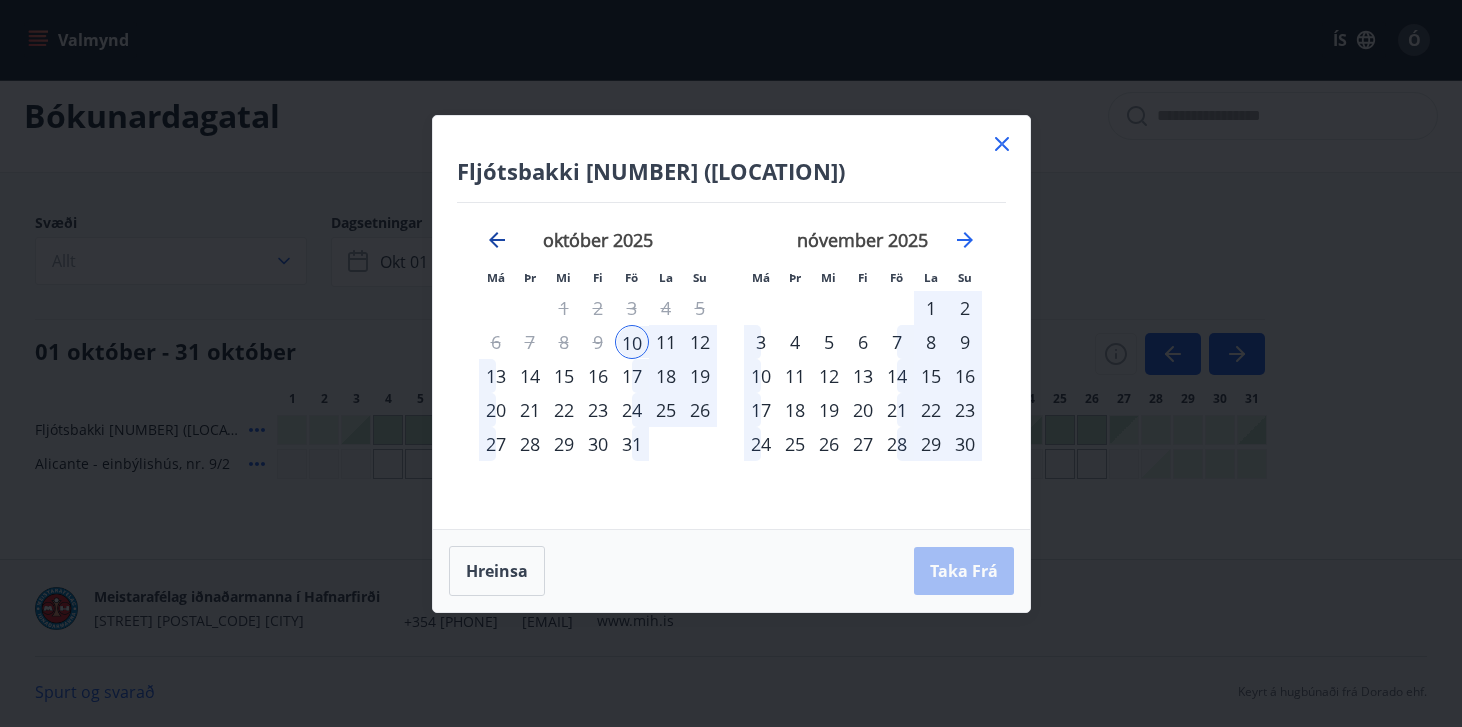click 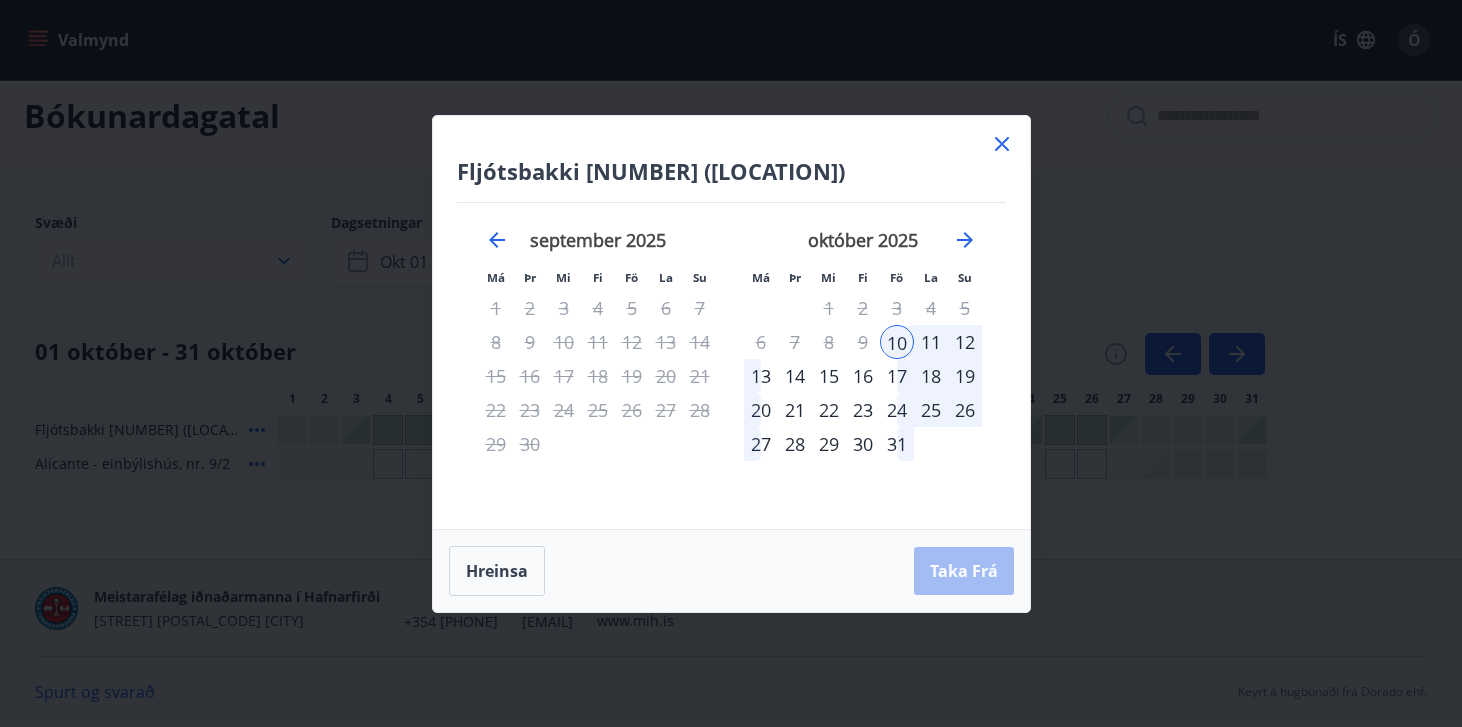click on "21" at bounding box center (795, 410) 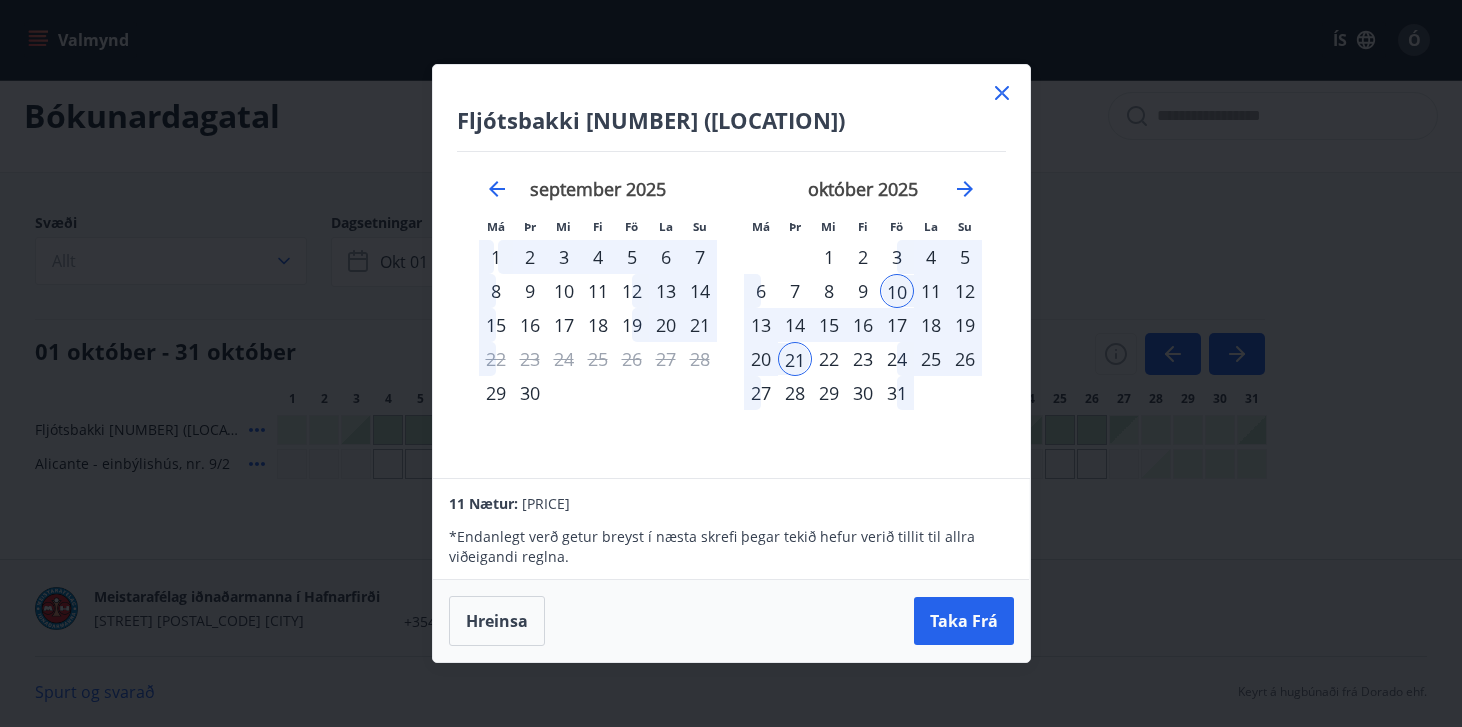 click on "16" at bounding box center (863, 325) 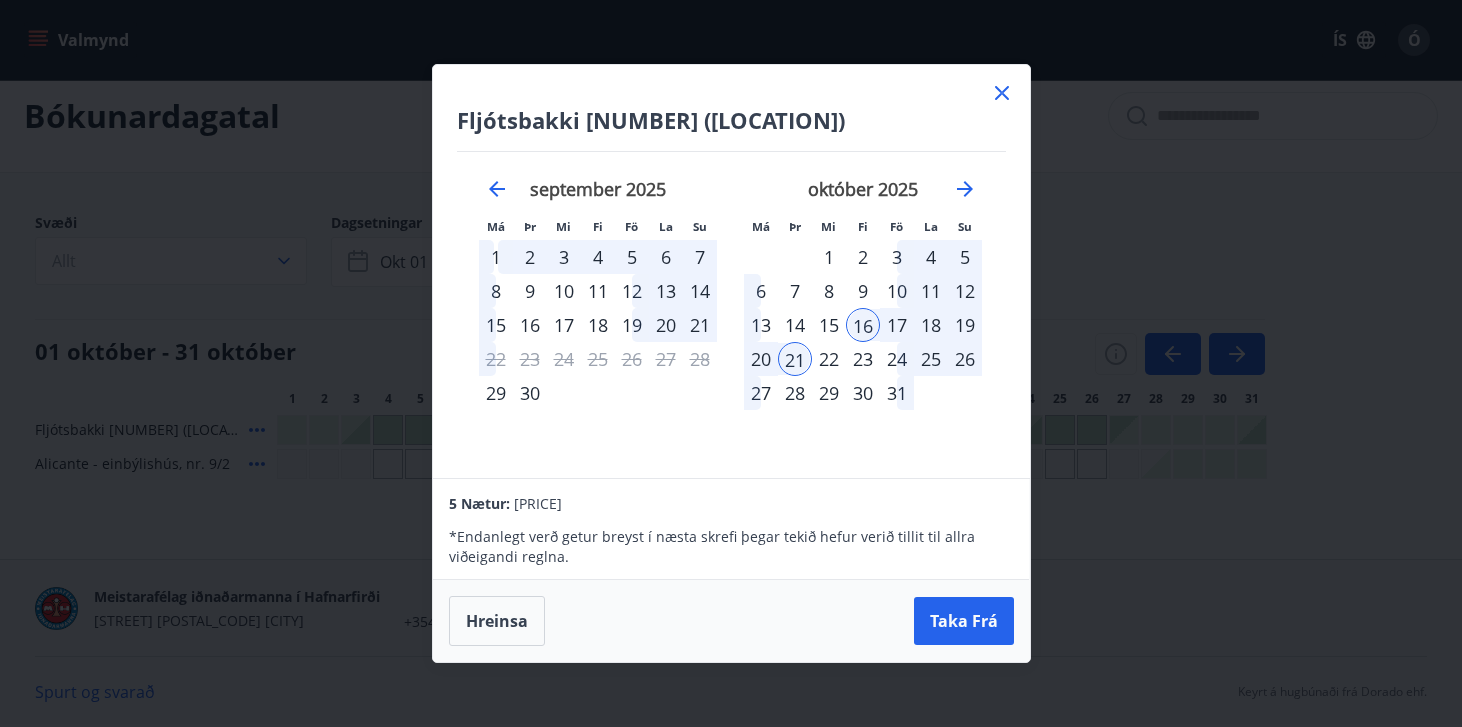click on "22" at bounding box center (829, 359) 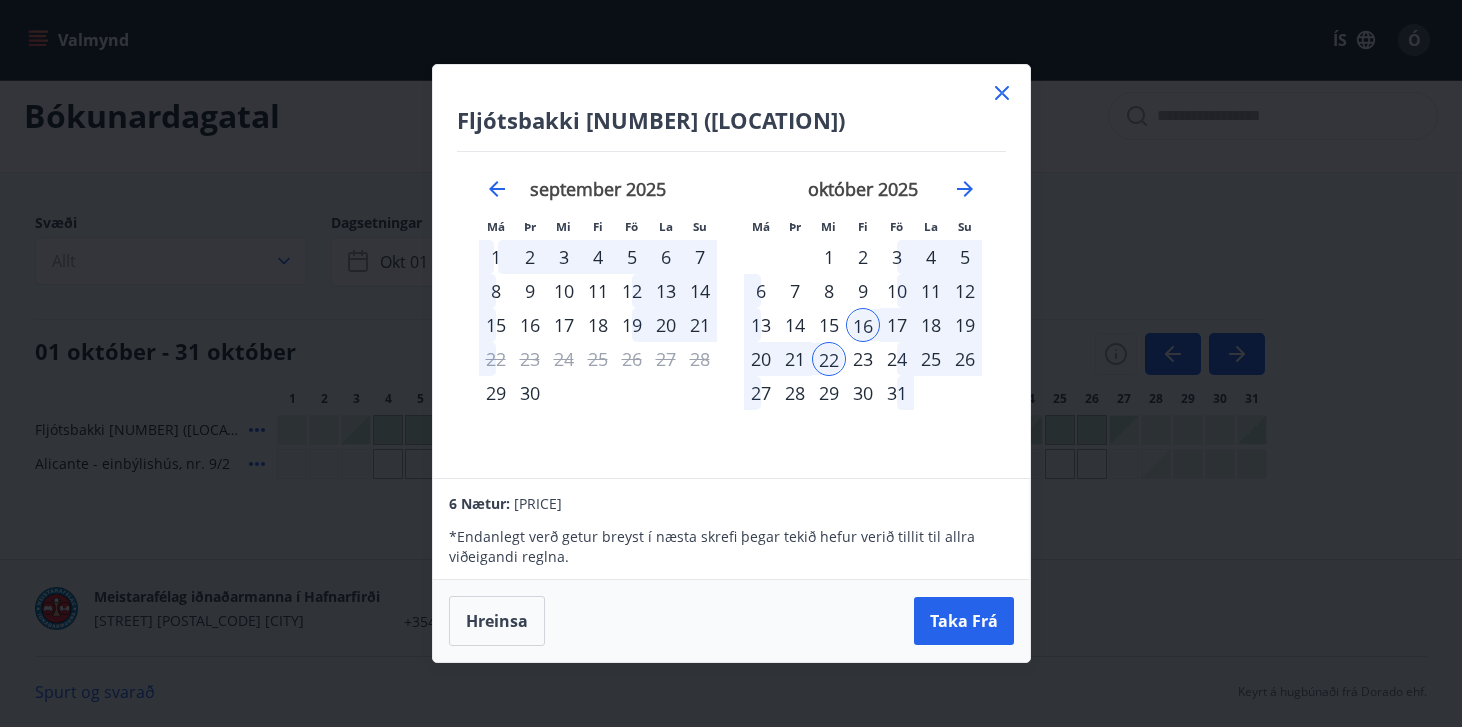 click on "21" at bounding box center (795, 359) 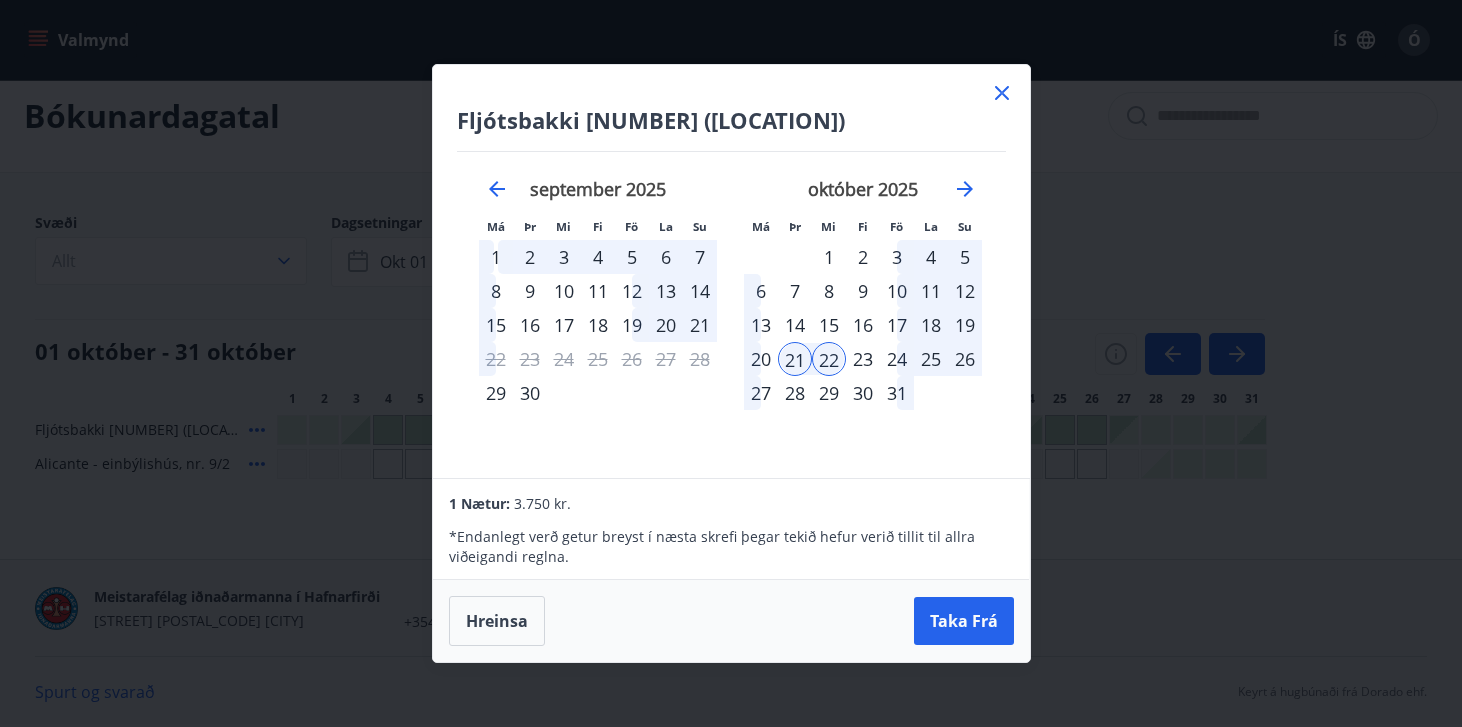 click on "20" at bounding box center [761, 359] 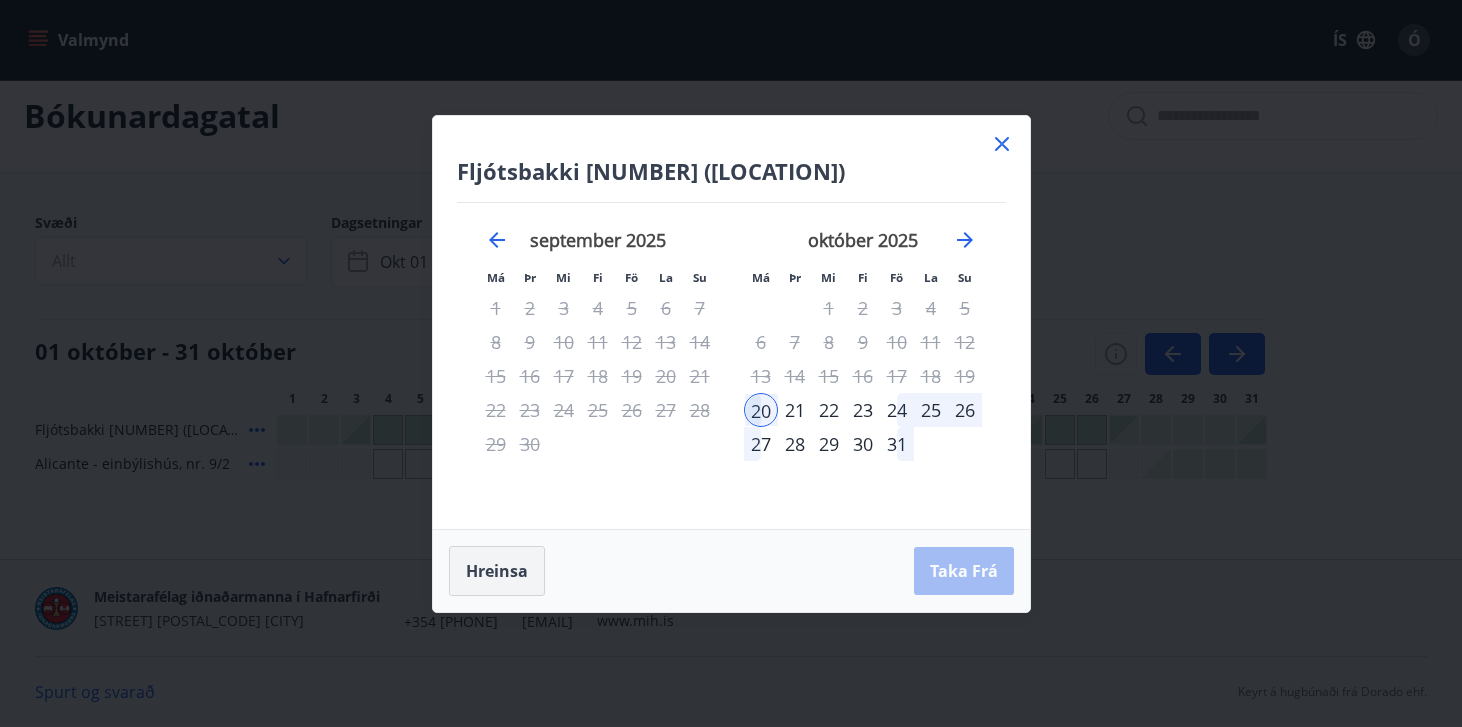click on "Hreinsa" at bounding box center (497, 571) 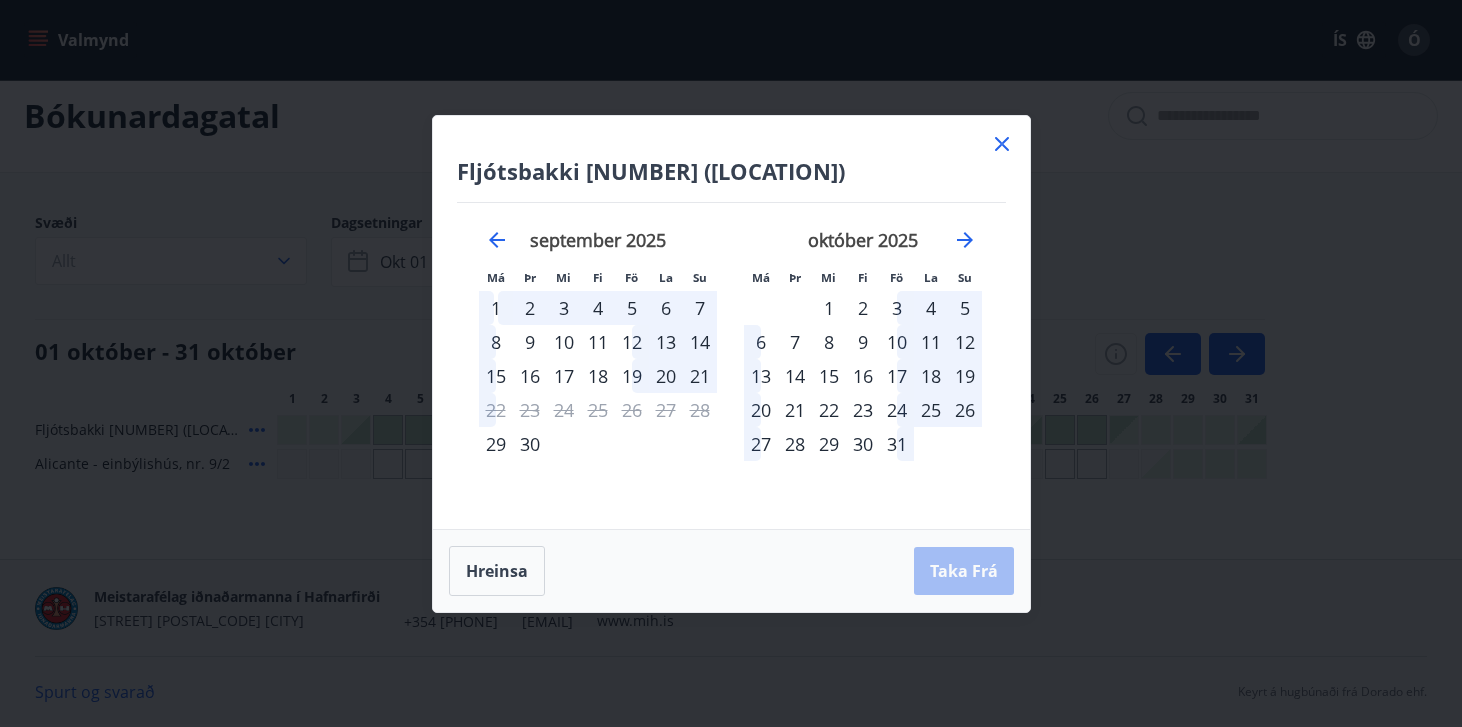 click on "16" at bounding box center (863, 376) 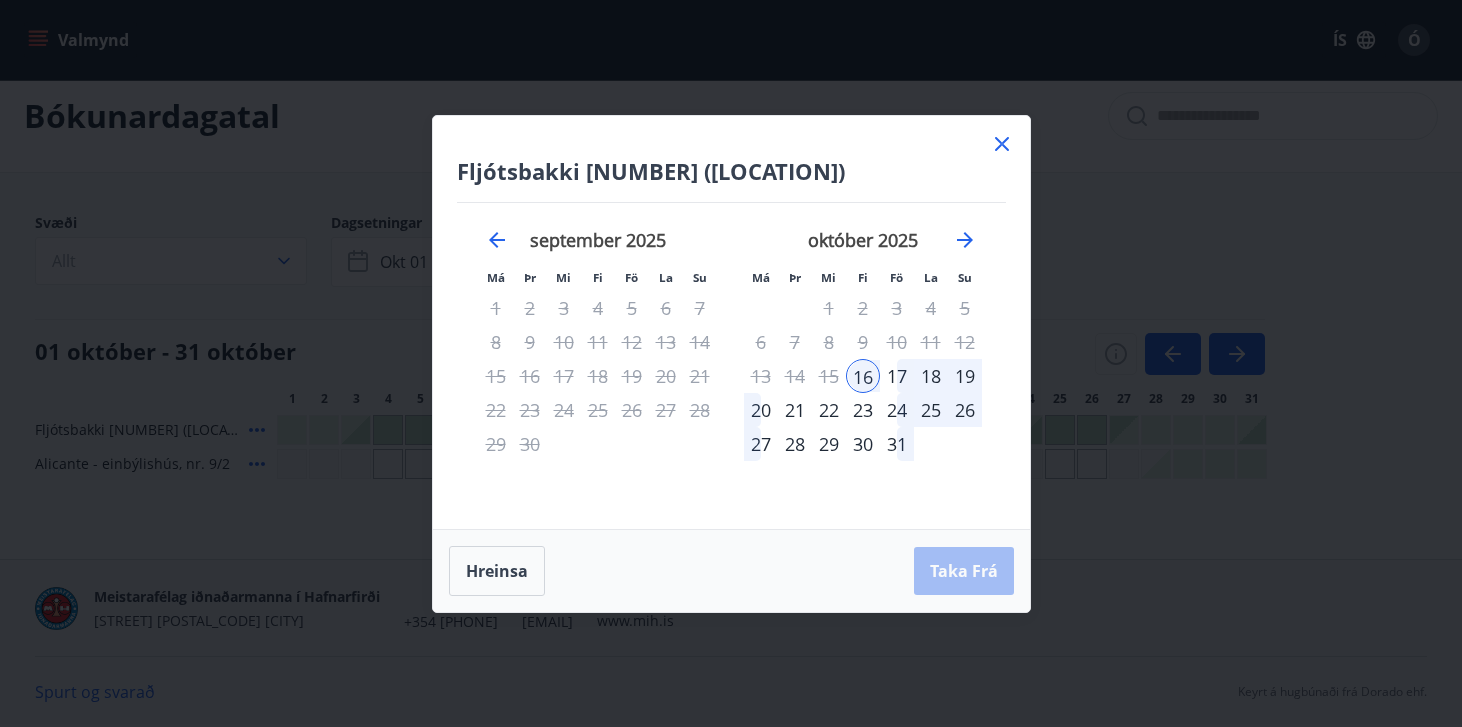 click on "21" at bounding box center [795, 410] 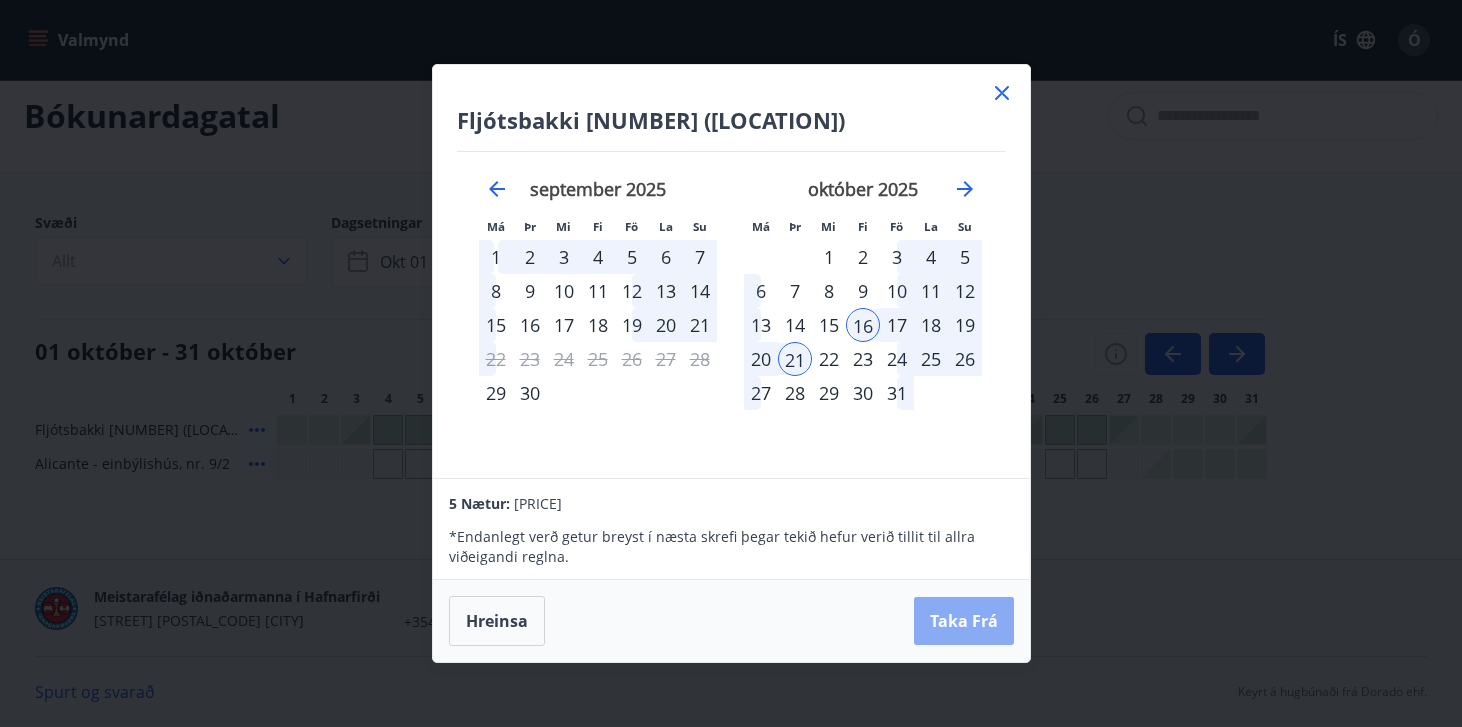 click on "Taka Frá" at bounding box center (964, 621) 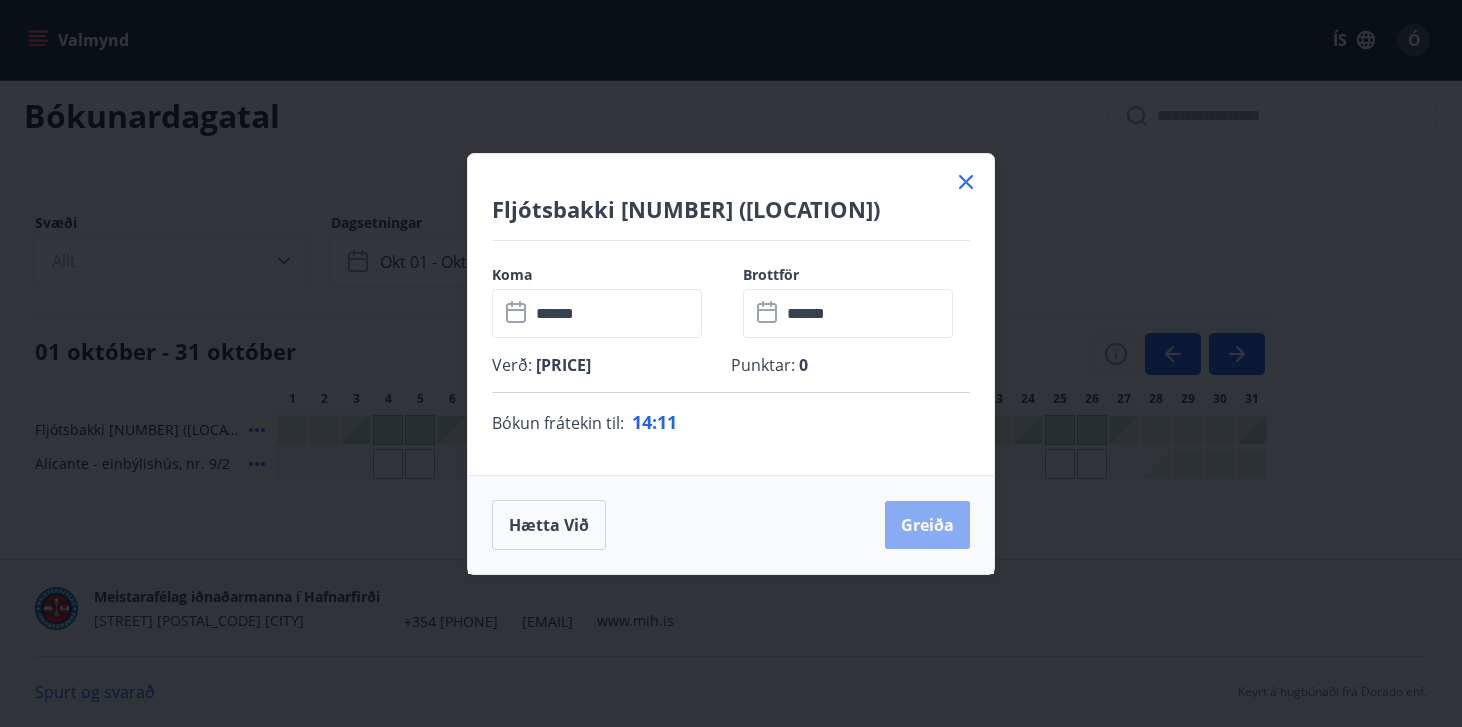 click on "Greiða" at bounding box center [927, 525] 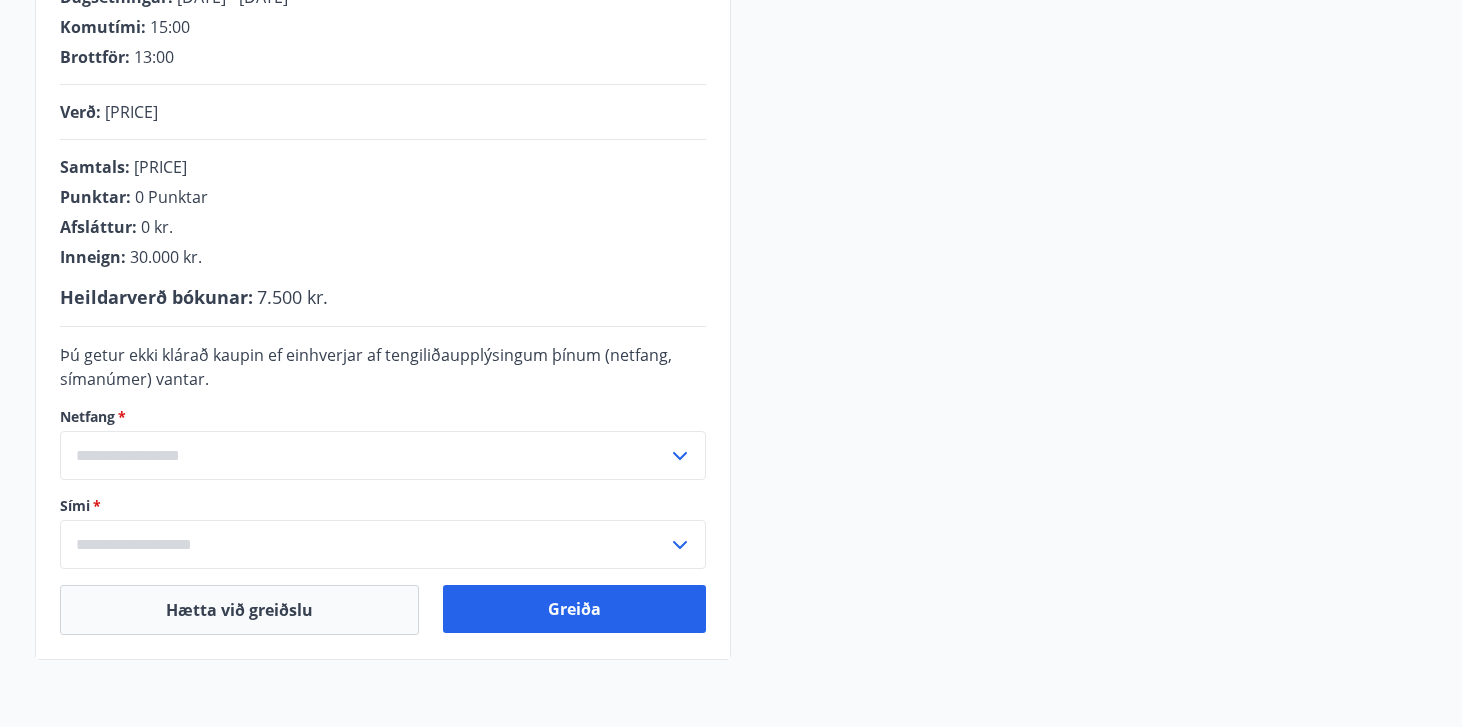 scroll, scrollTop: 453, scrollLeft: 0, axis: vertical 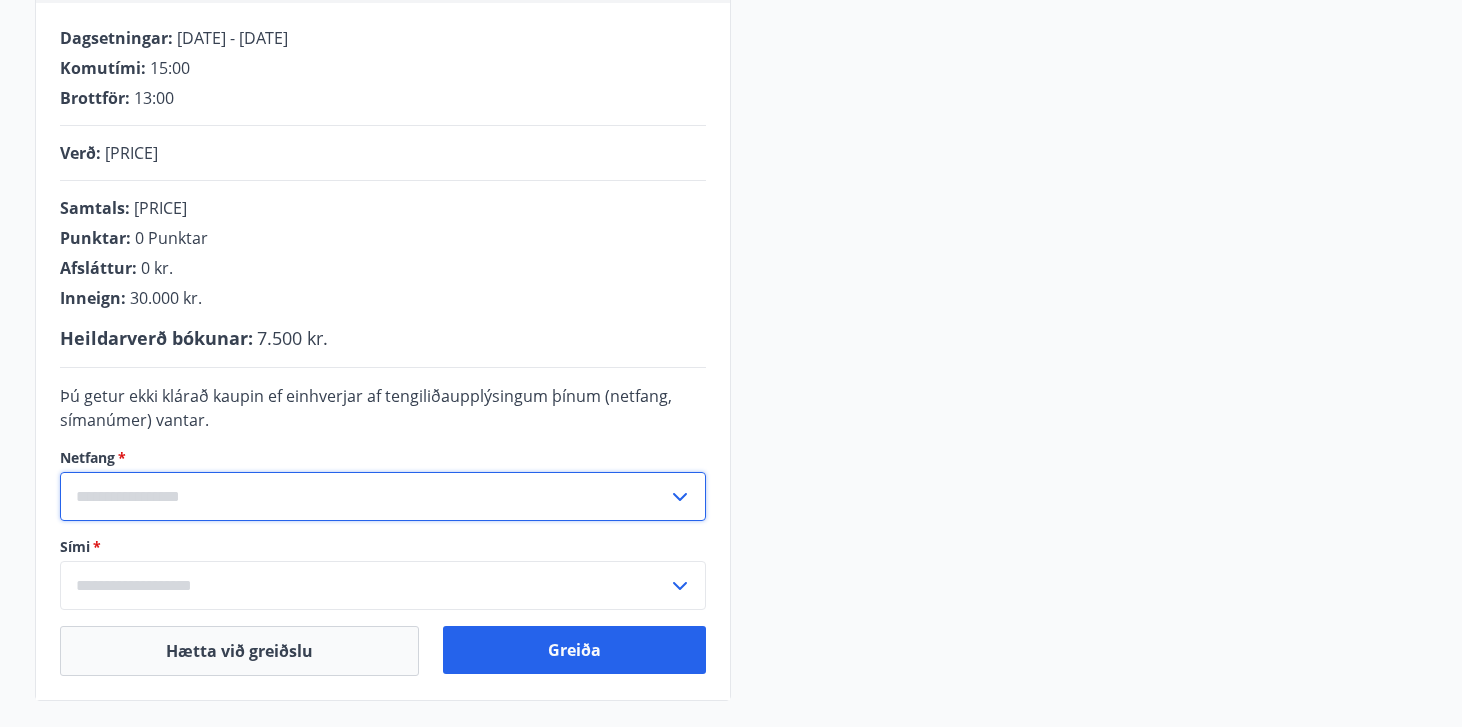 click at bounding box center (364, 496) 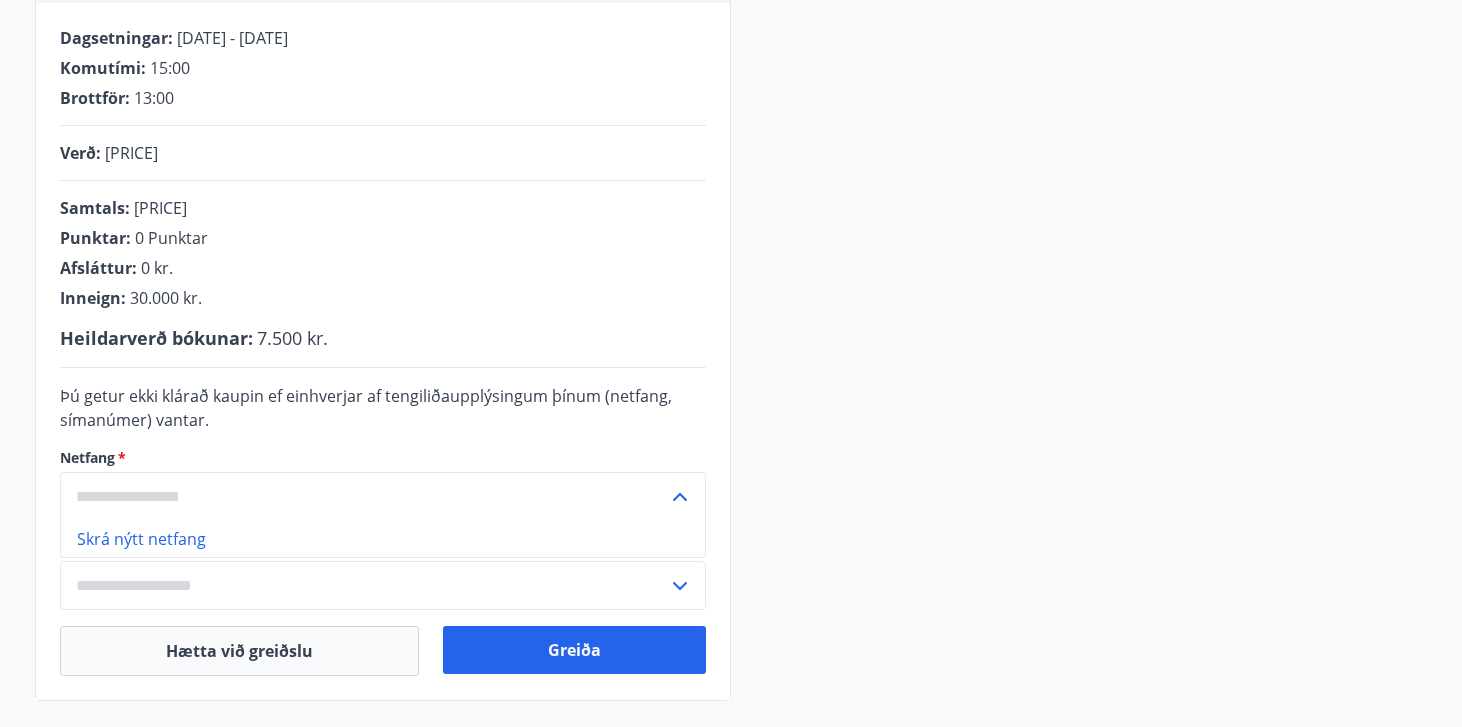 click at bounding box center (364, 496) 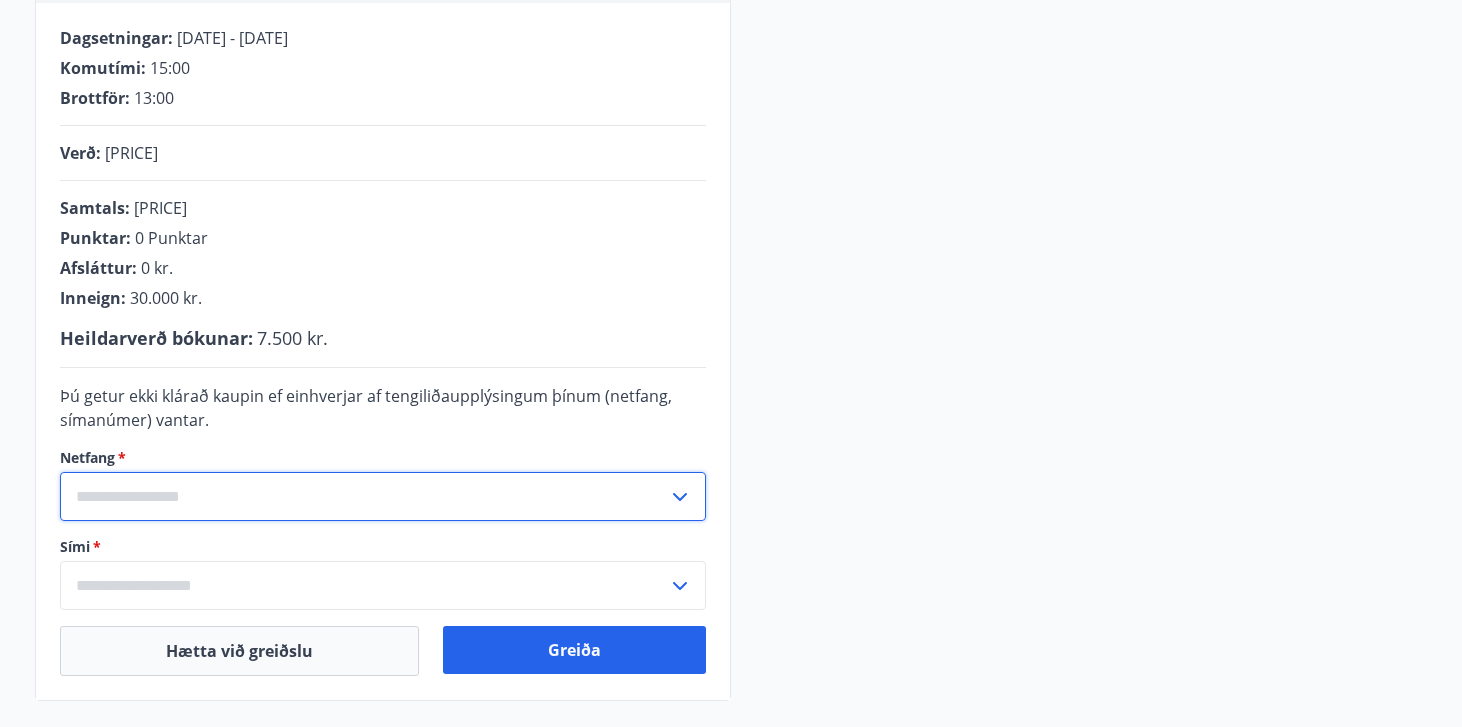 type 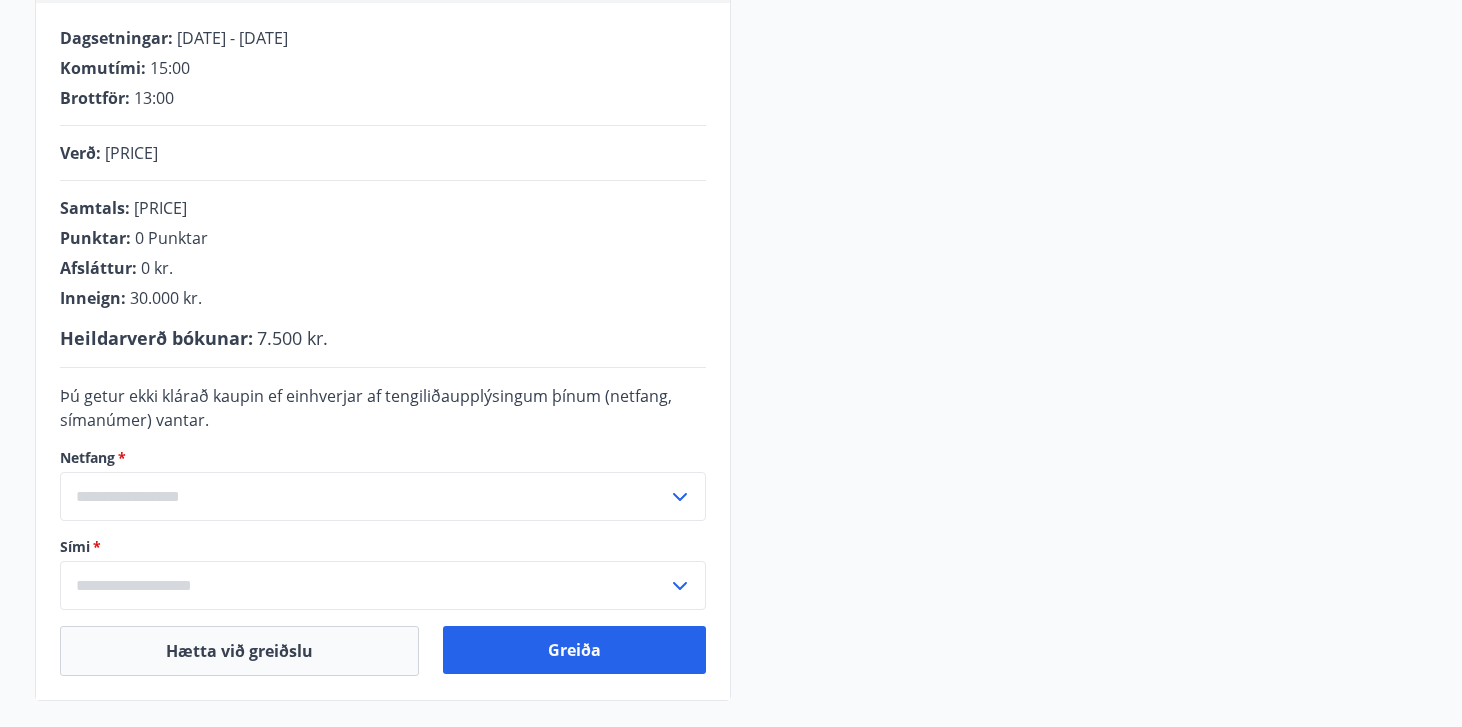 click 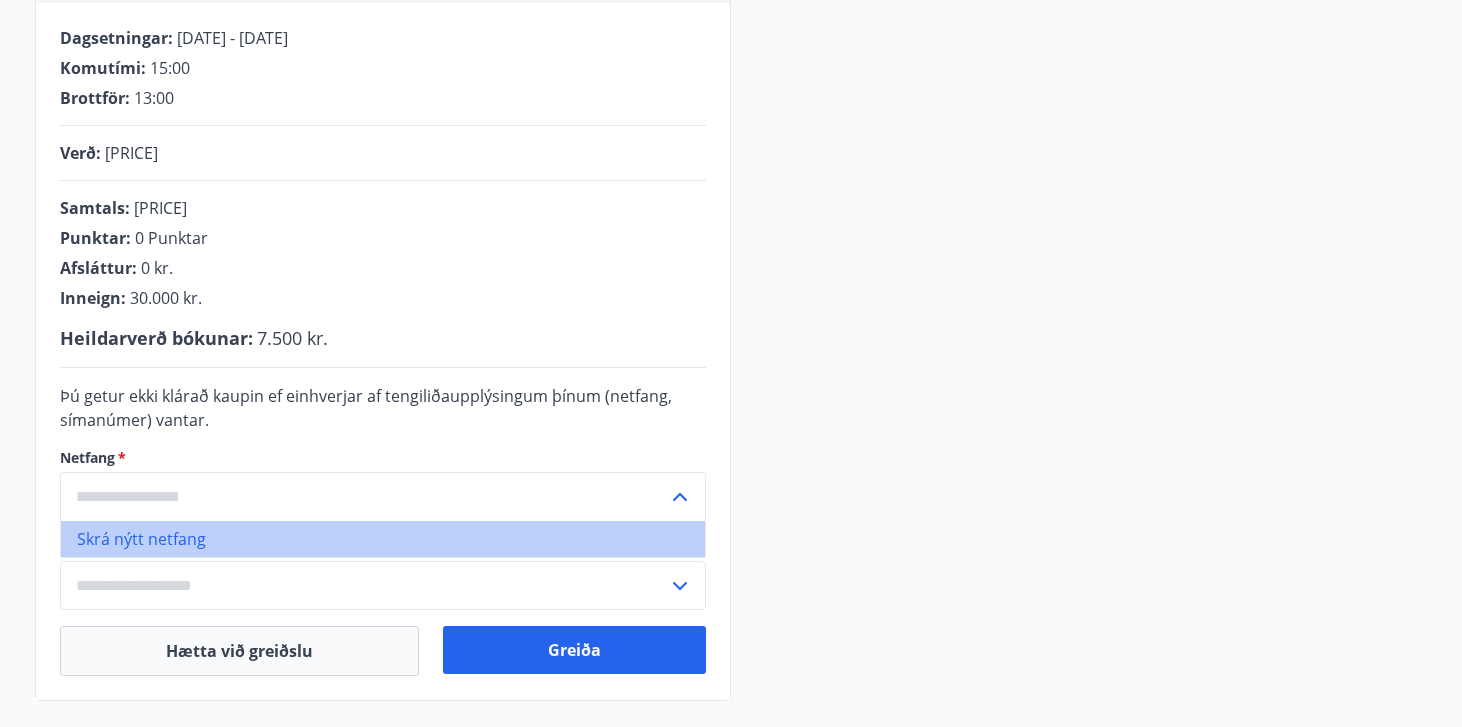click on "Skrá nýtt netfang" at bounding box center (383, 539) 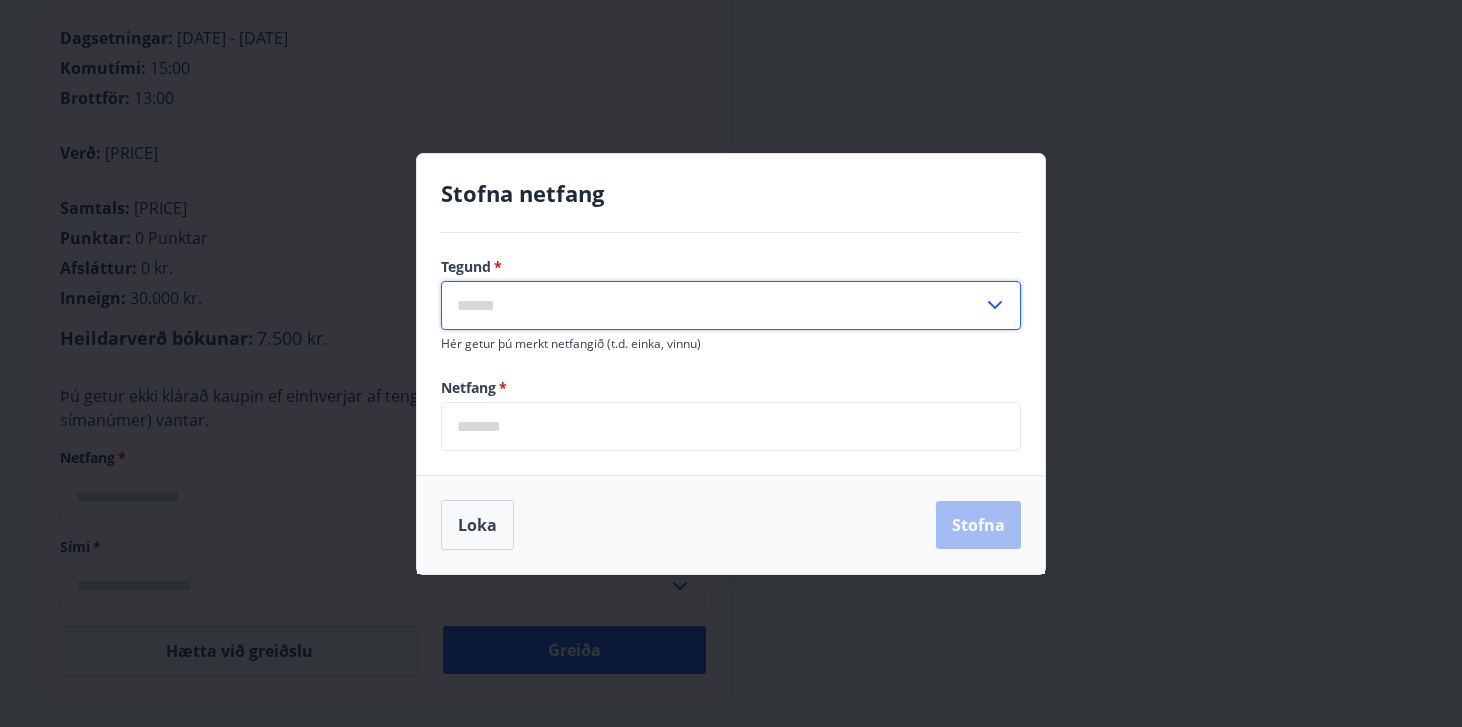click at bounding box center (712, 305) 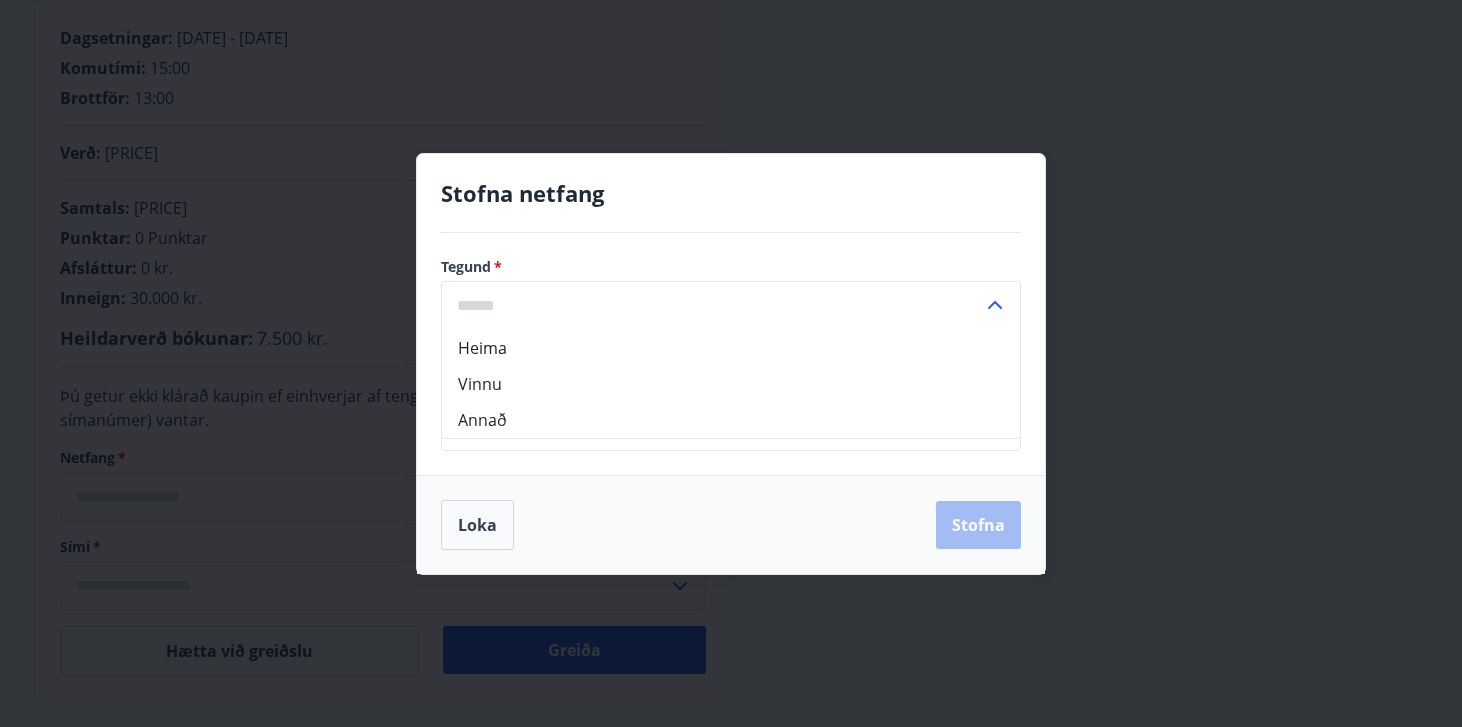 click on "Vinnu" at bounding box center [731, 384] 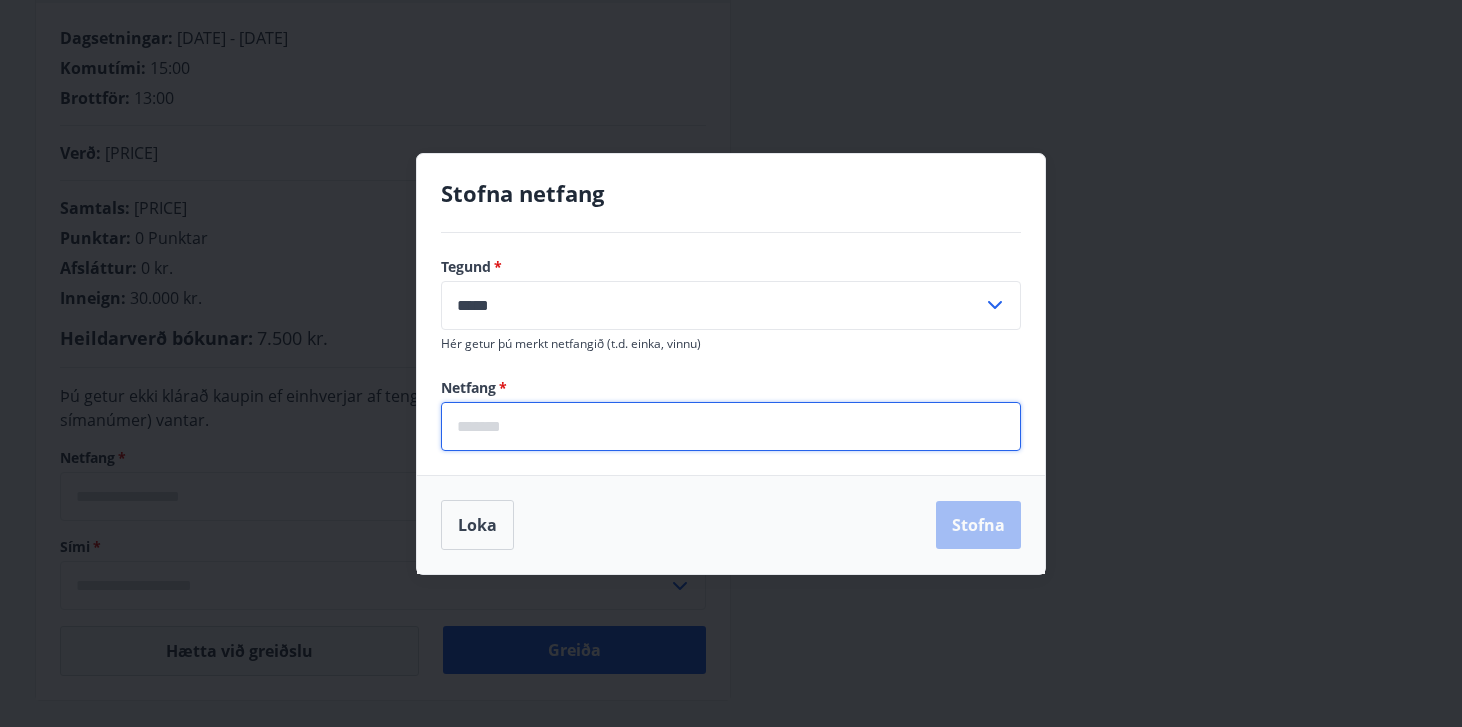 click at bounding box center [731, 426] 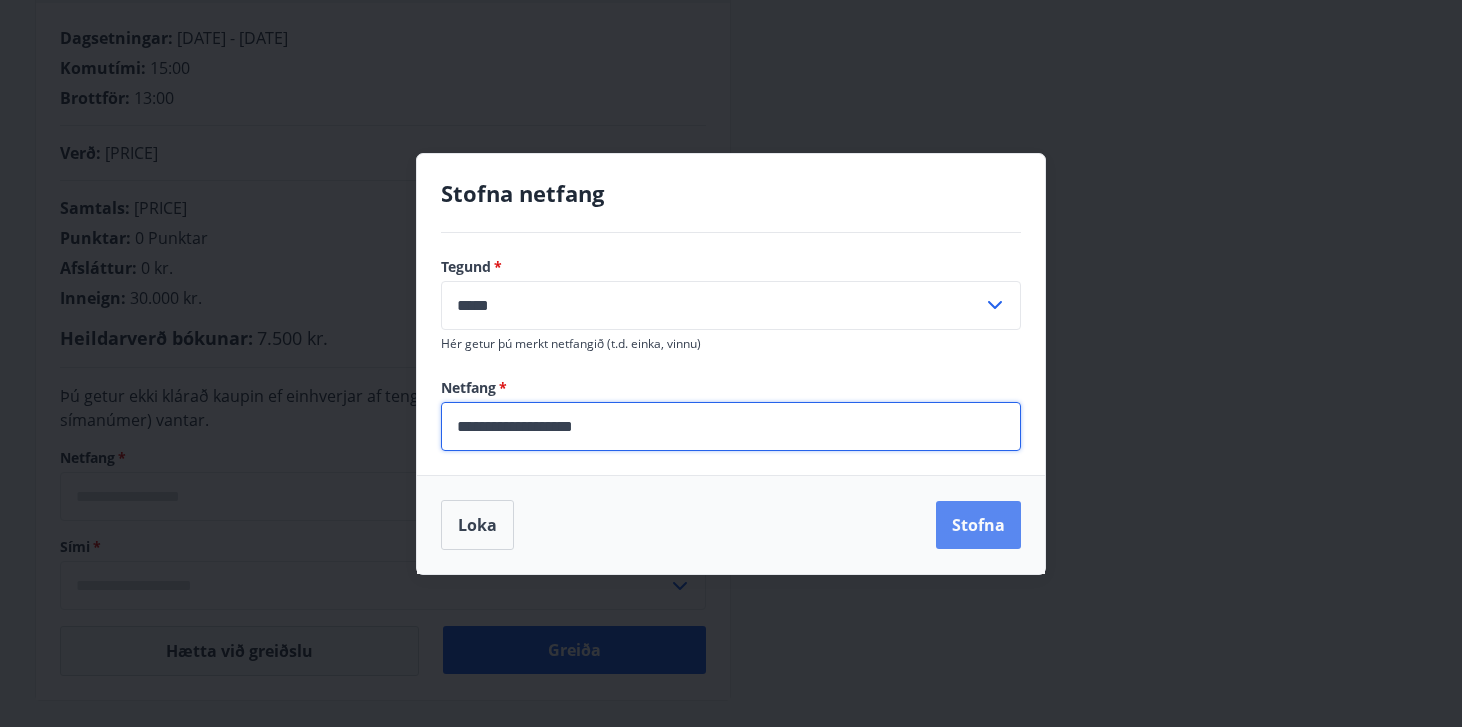 type on "**********" 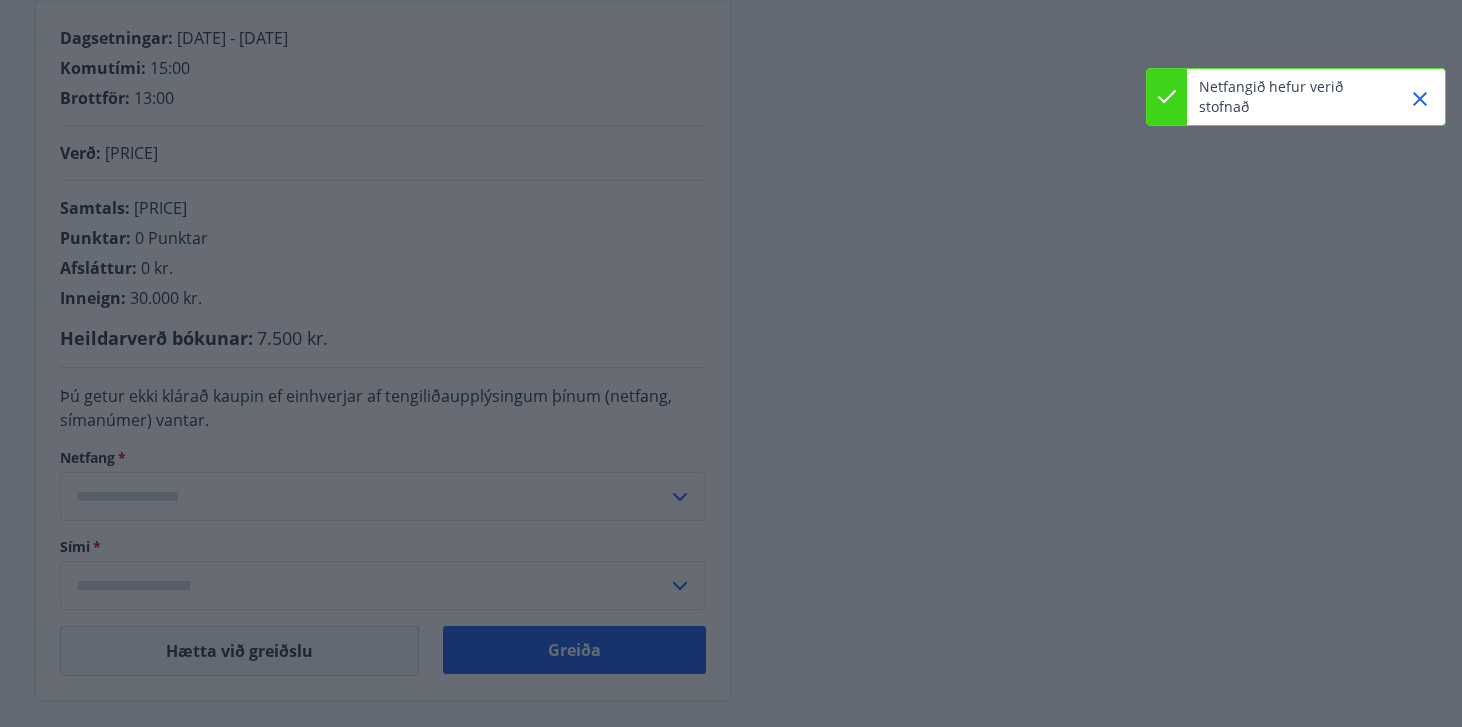 type on "**********" 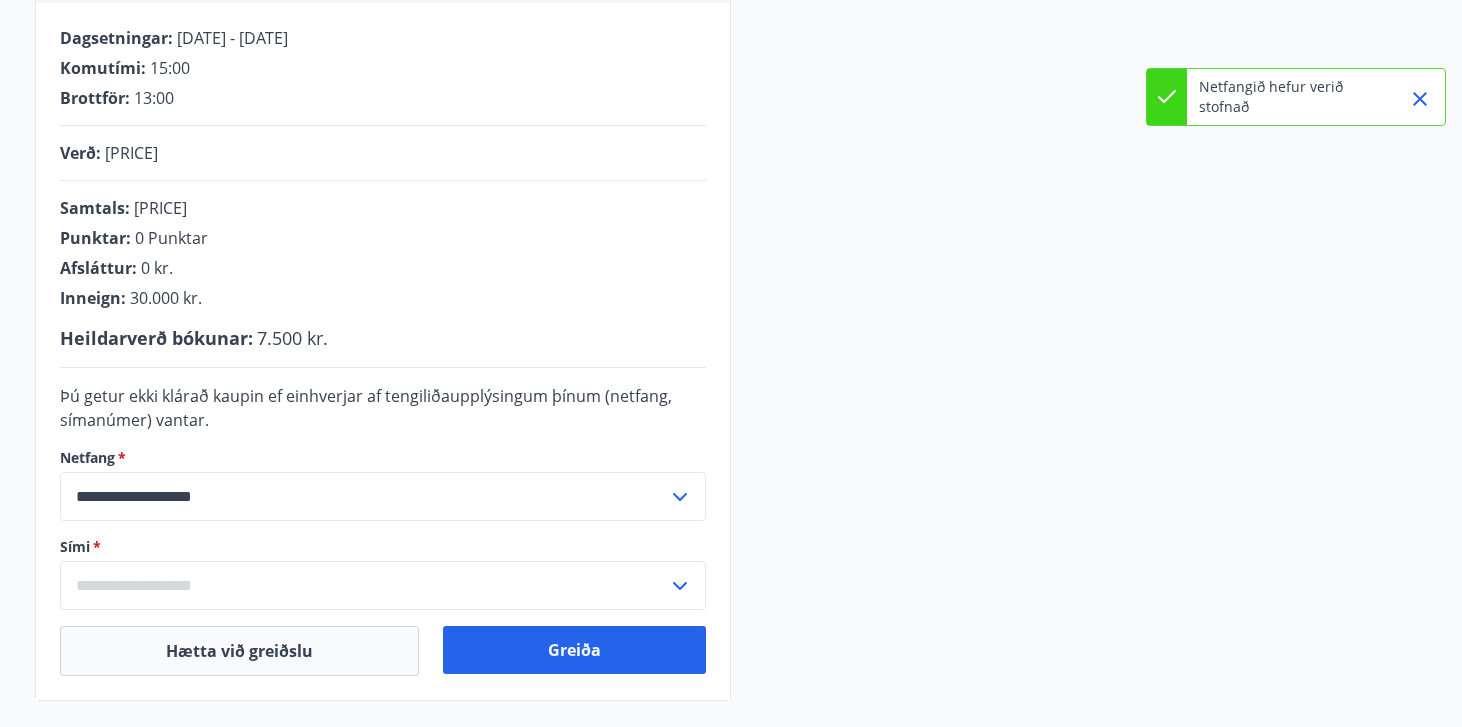 click 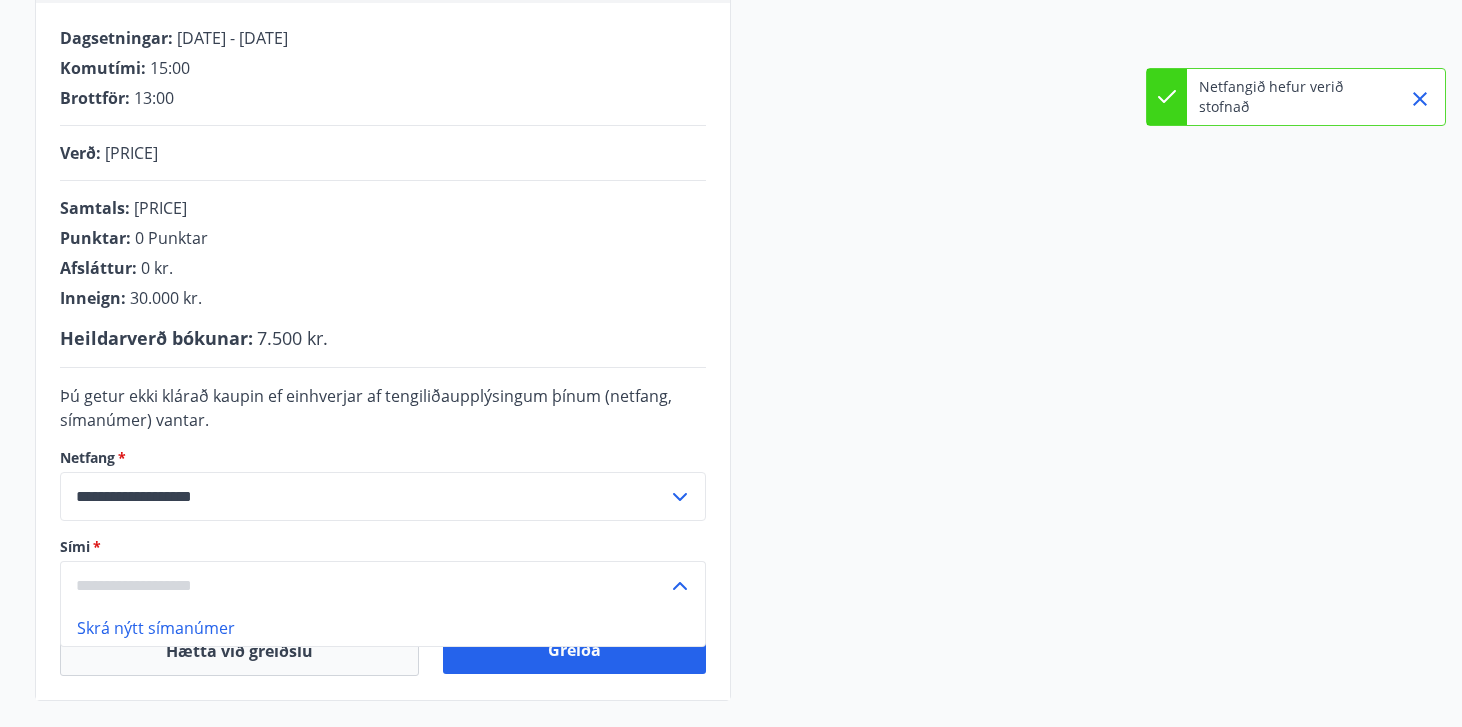 click on "Skrá nýtt símanúmer" at bounding box center (383, 628) 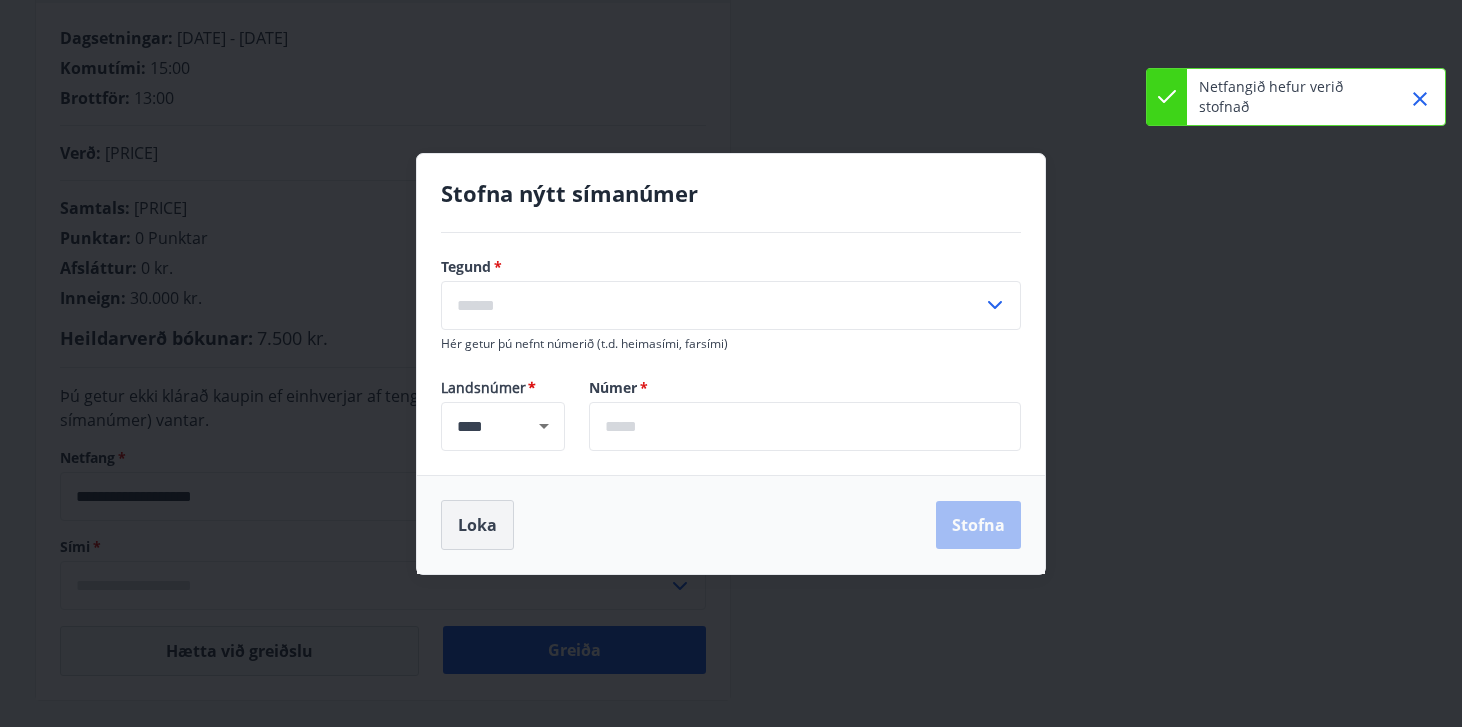 click on "Loka" at bounding box center (477, 525) 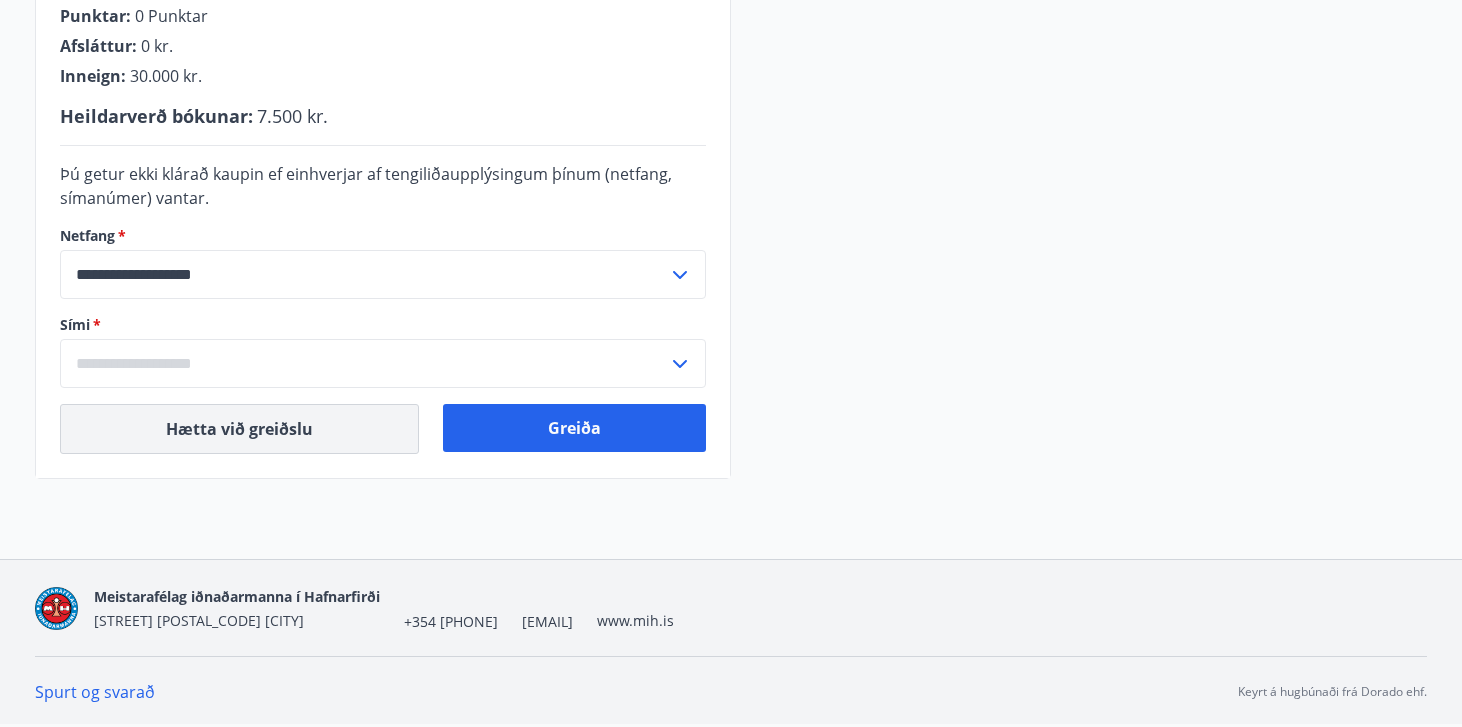 scroll, scrollTop: 626, scrollLeft: 0, axis: vertical 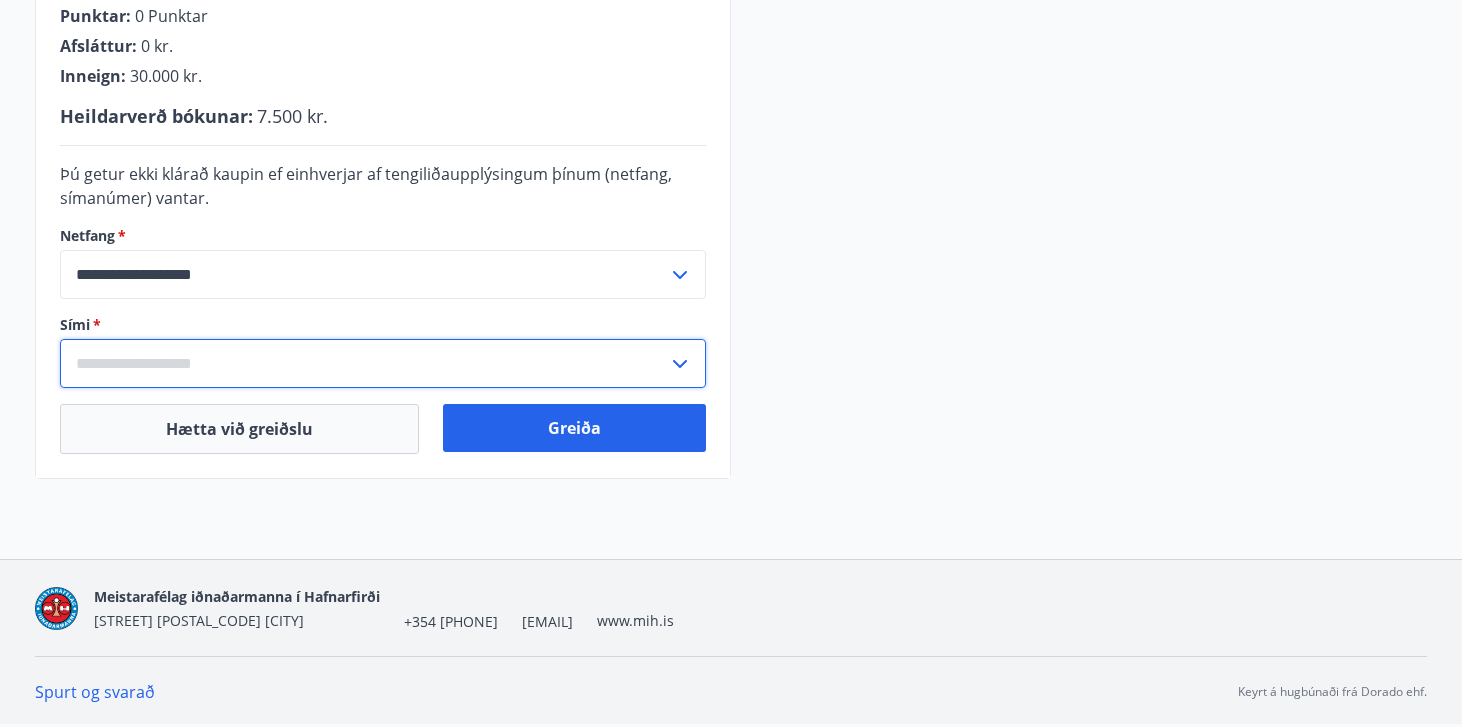 type 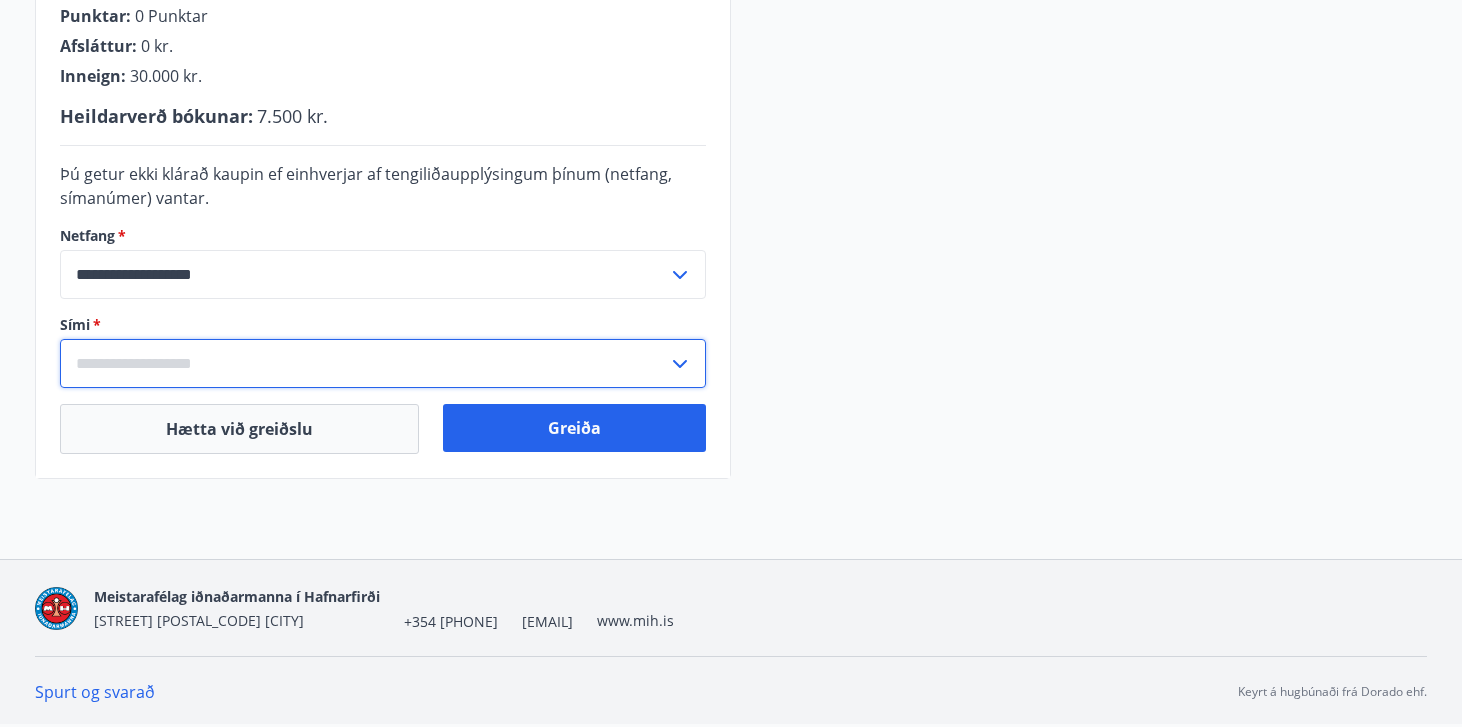 click 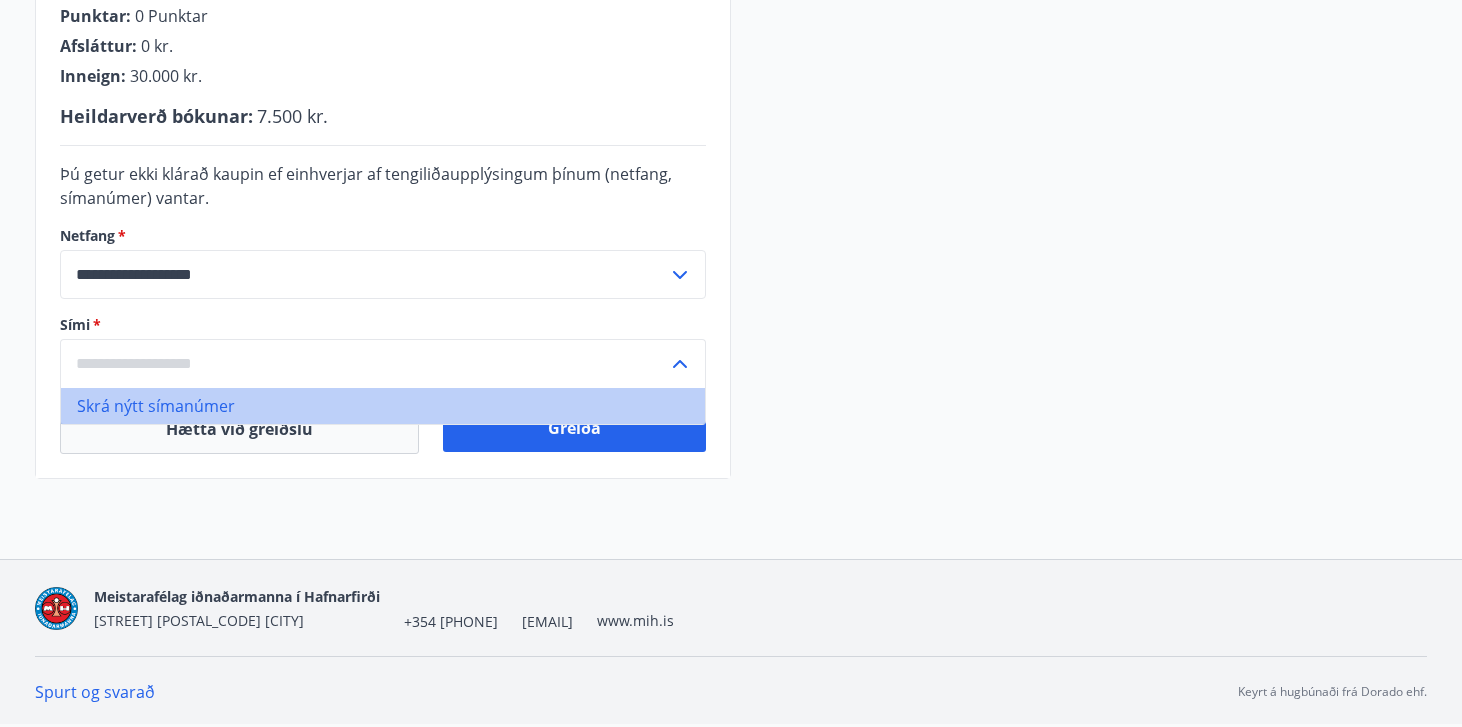 click on "Skrá nýtt símanúmer" at bounding box center (383, 406) 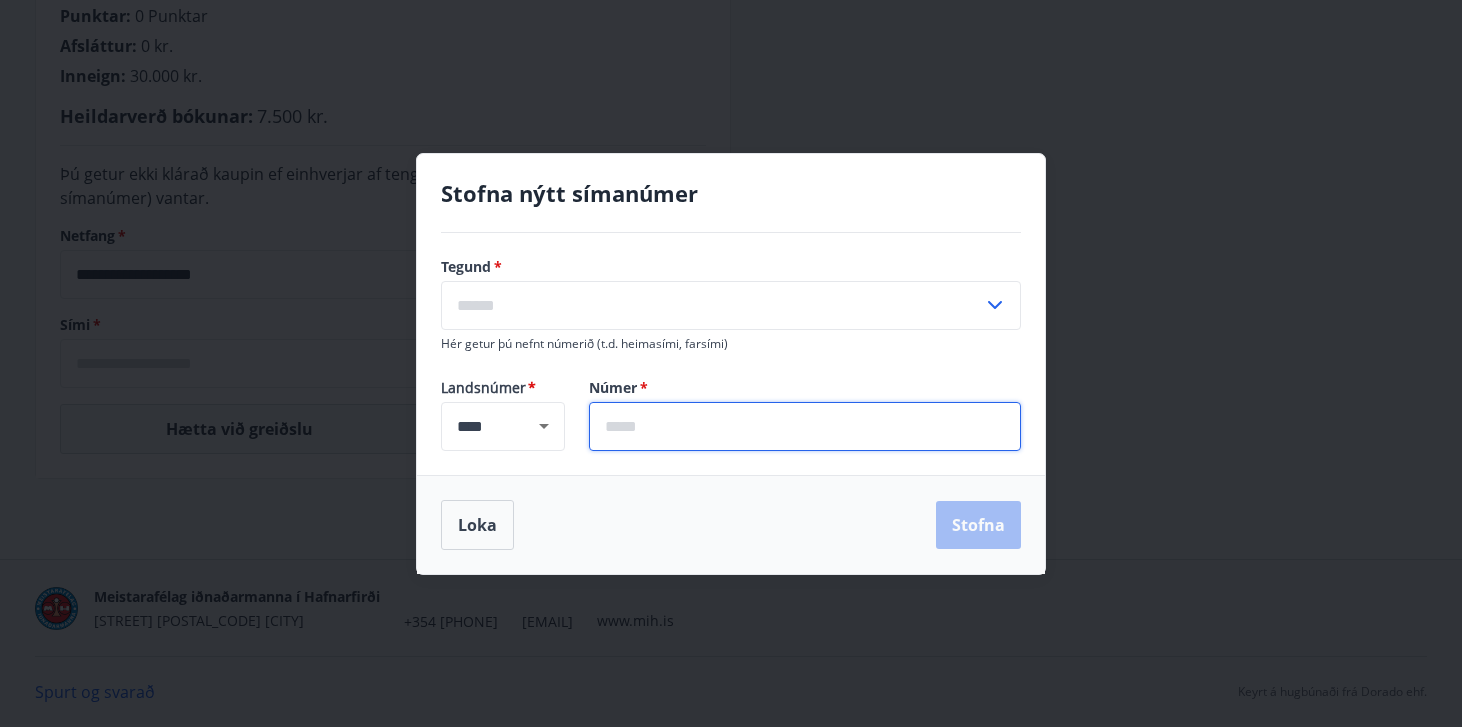 click at bounding box center (805, 426) 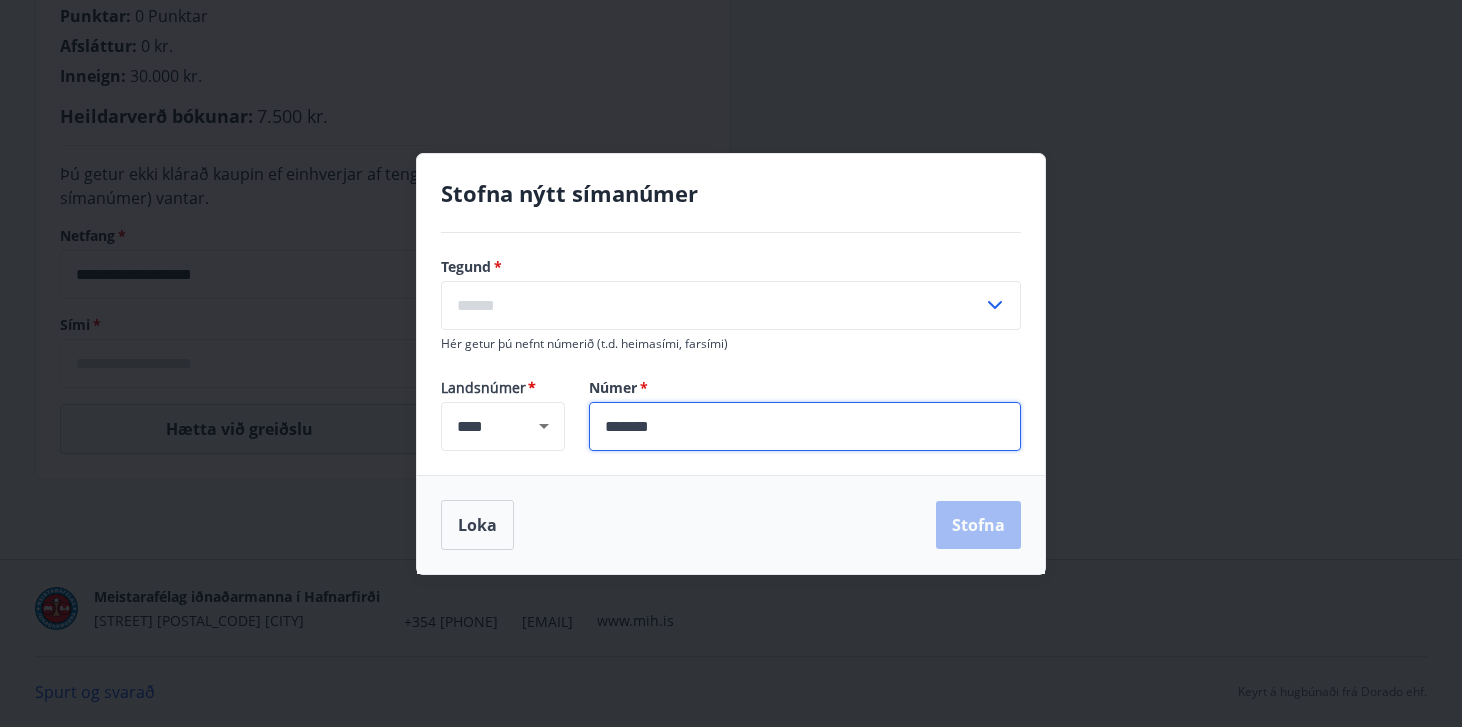 type on "*******" 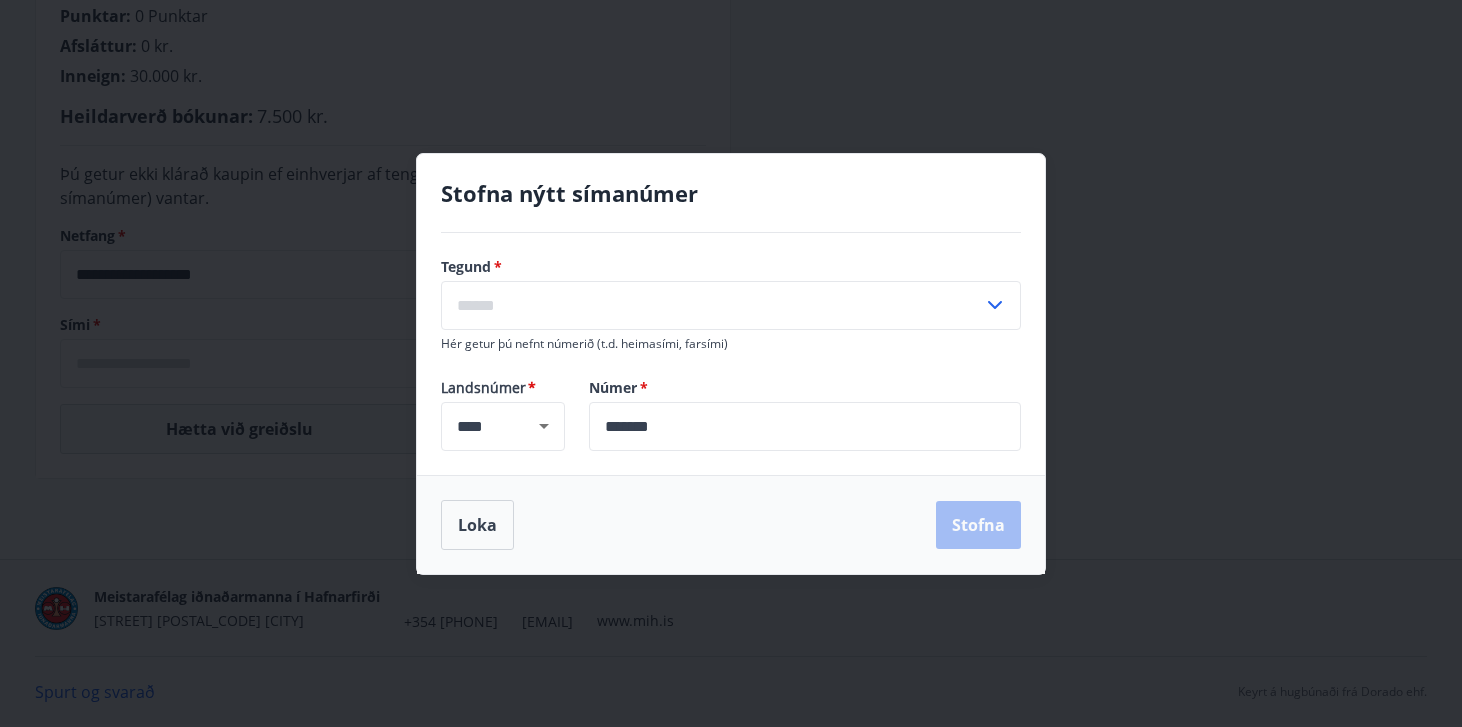 click on "Loka Stofna" at bounding box center [731, 524] 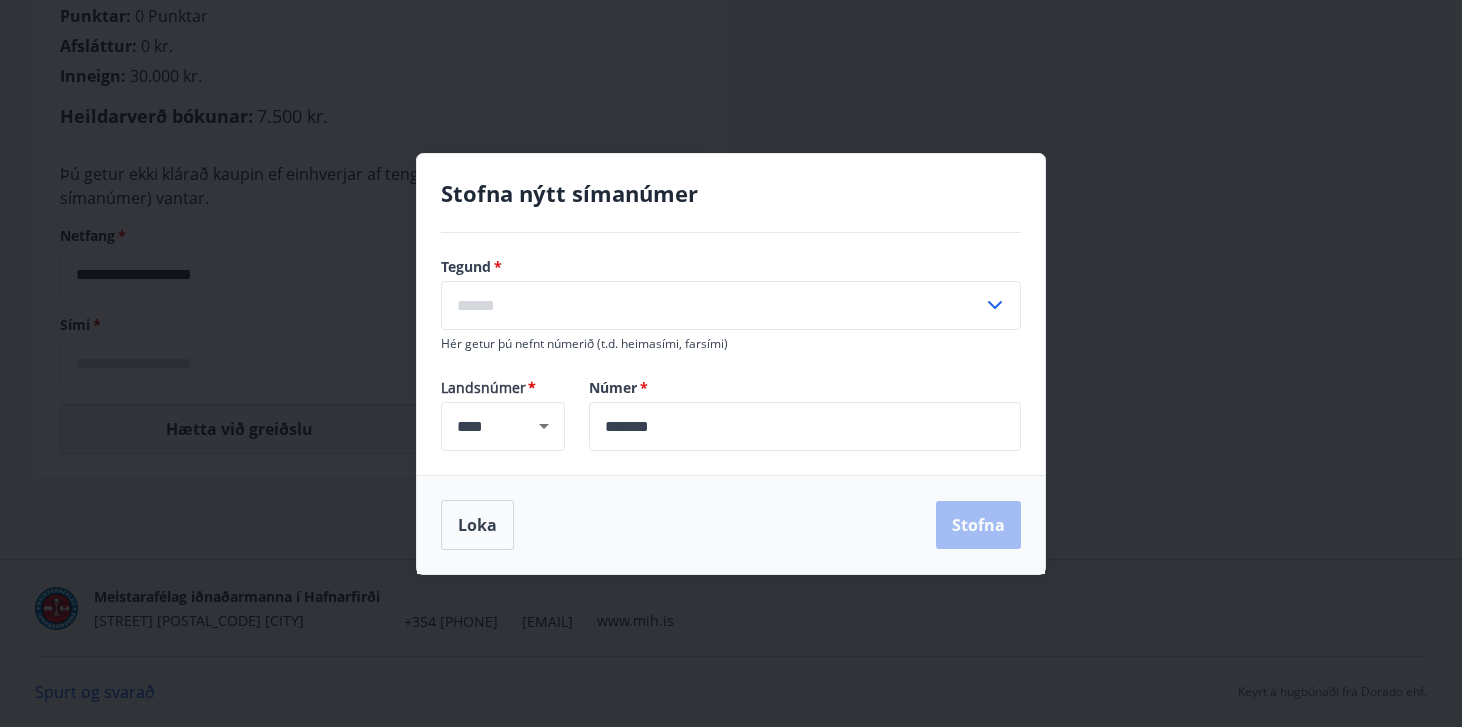 click at bounding box center [712, 305] 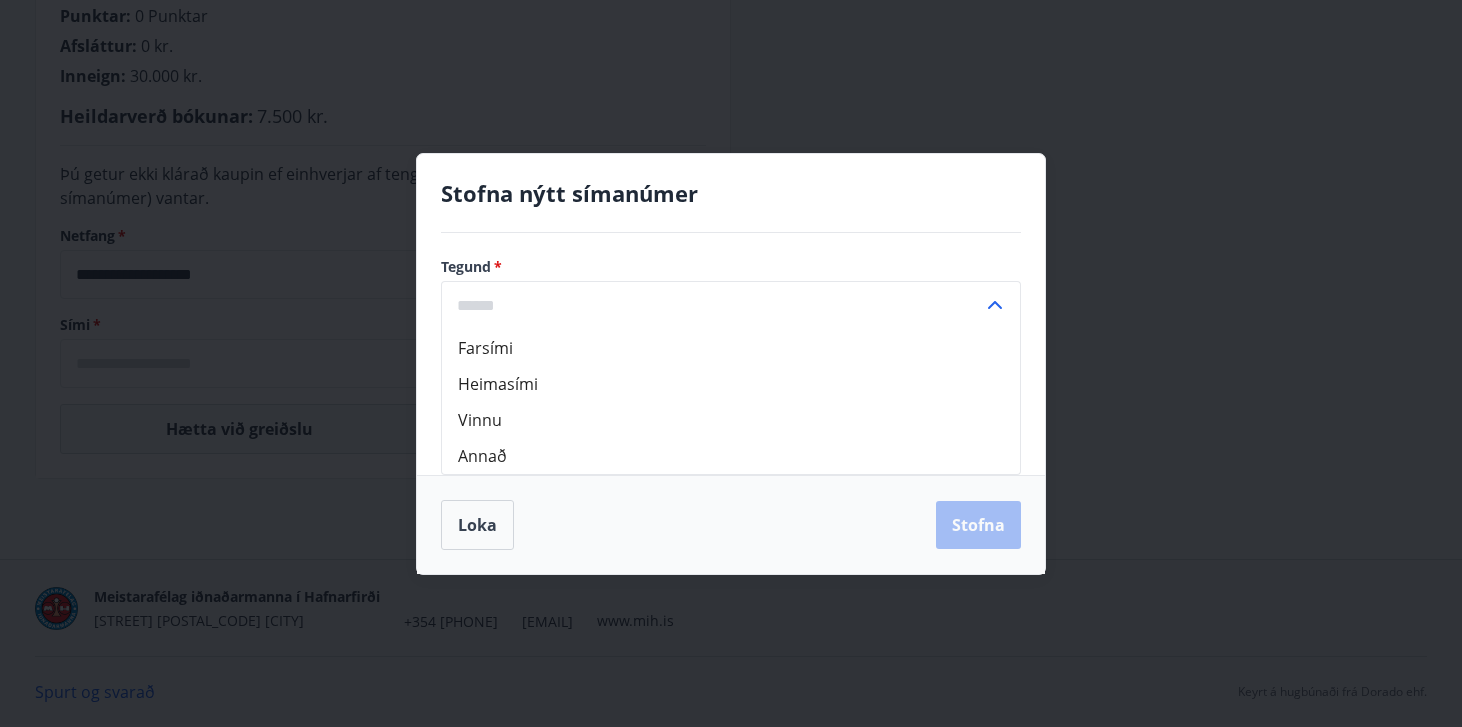 click on "Vinnu" at bounding box center [731, 420] 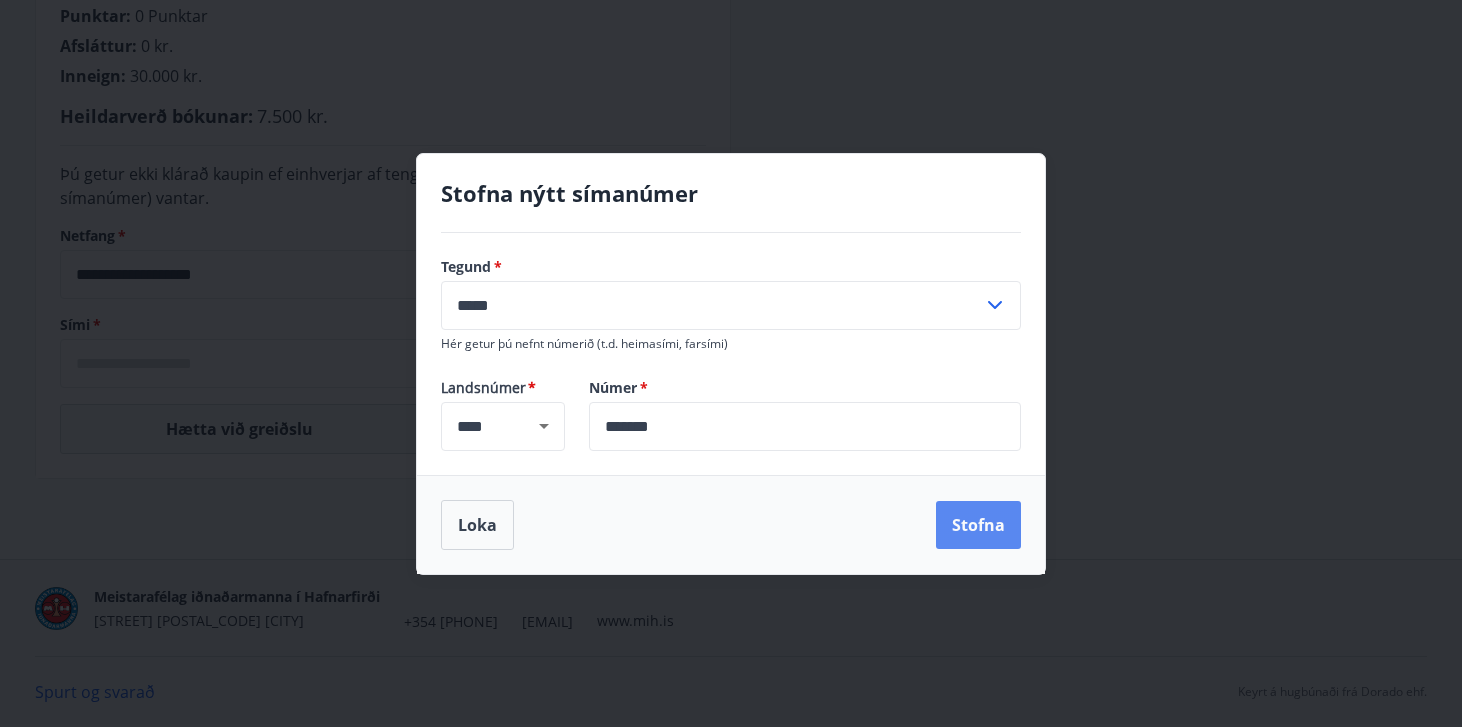 click on "Stofna" at bounding box center (978, 525) 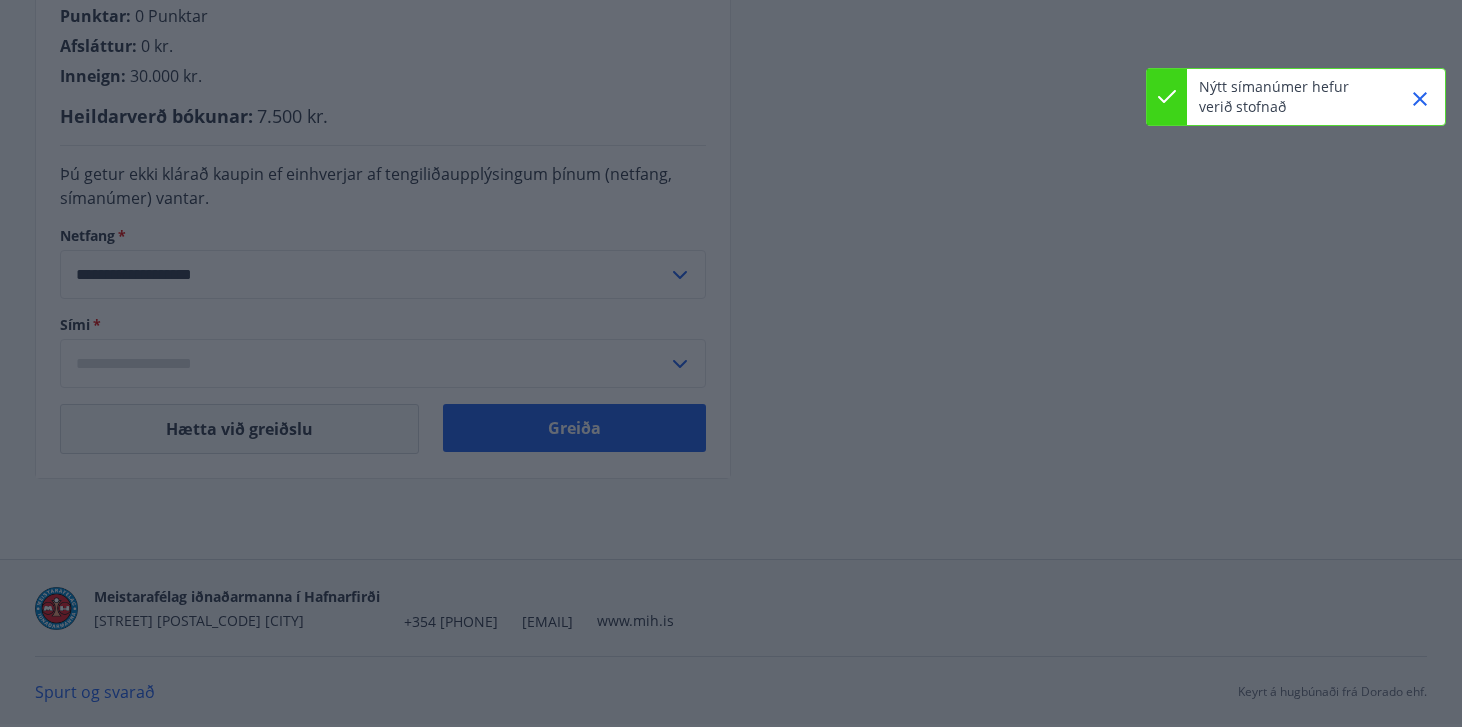 type on "**********" 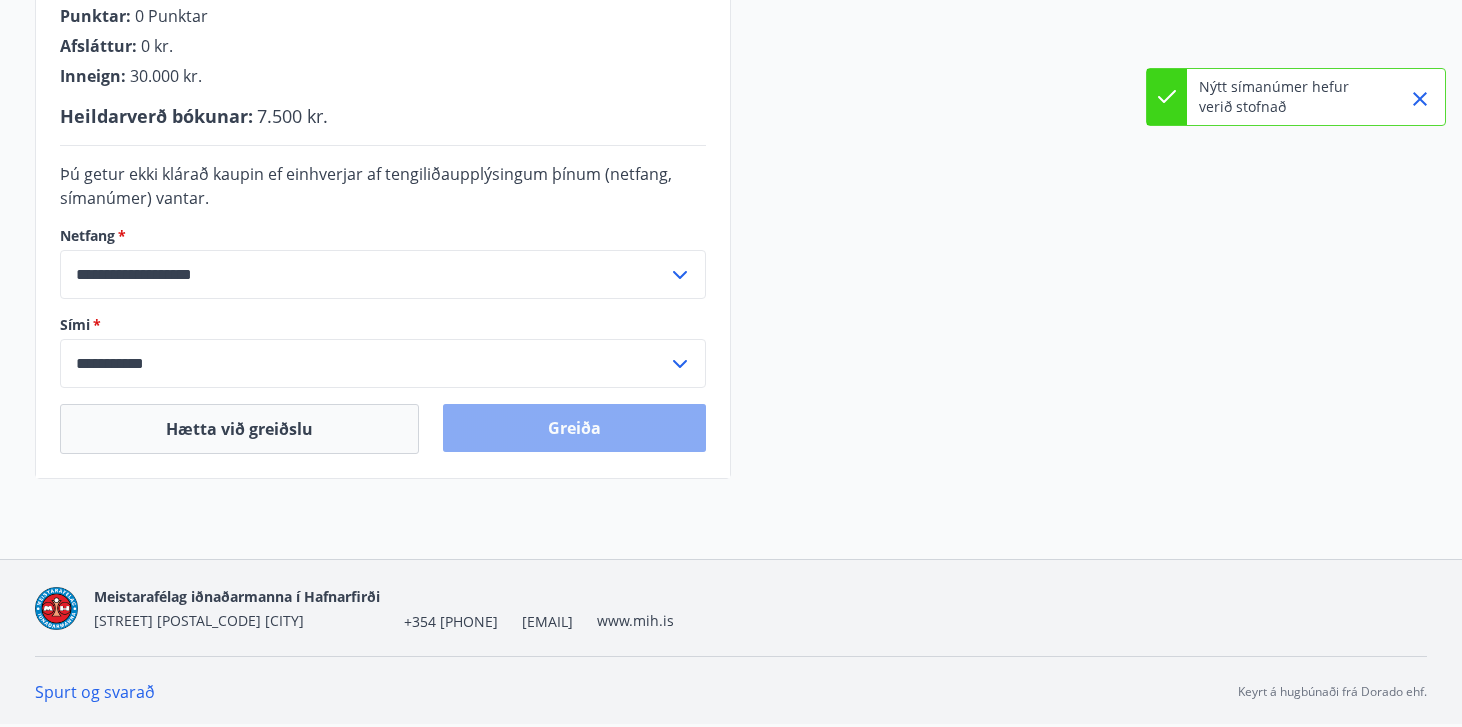 click on "Greiða" at bounding box center (574, 428) 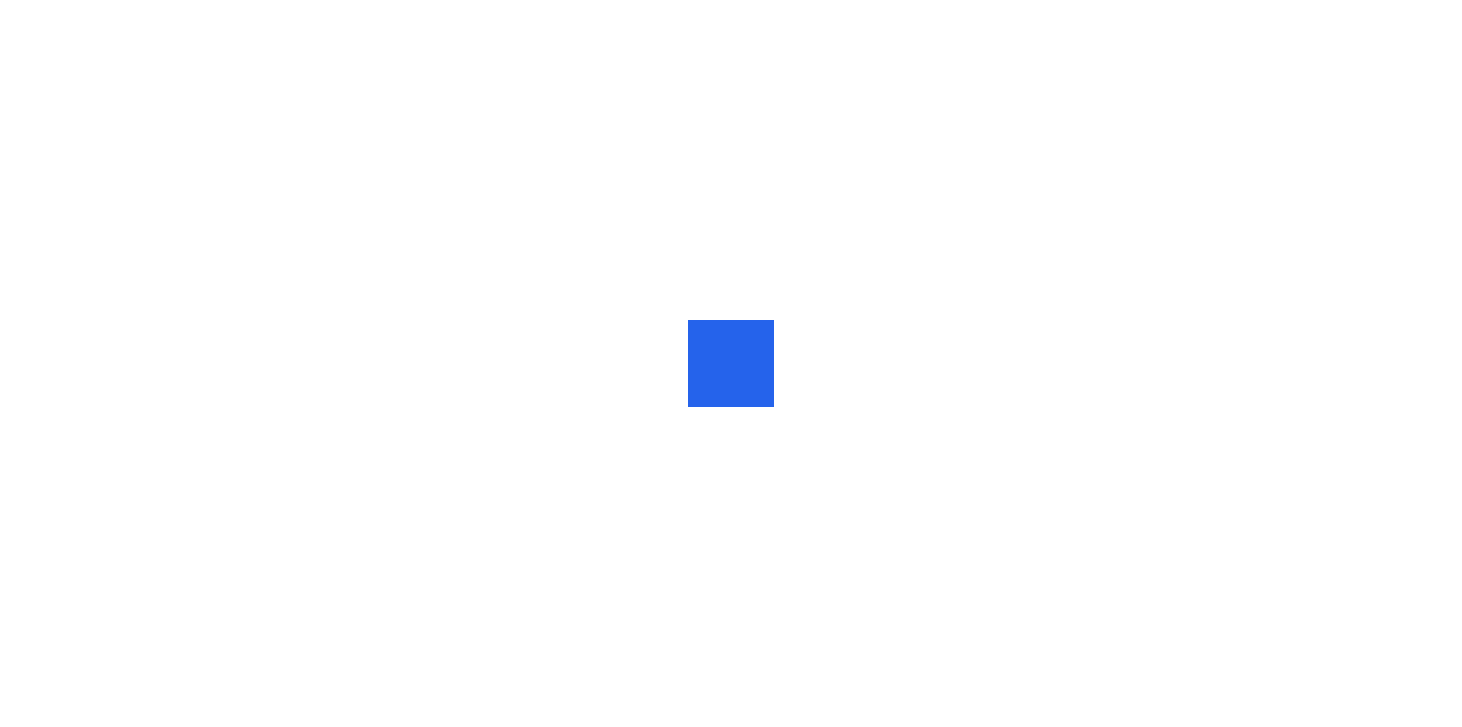scroll, scrollTop: 0, scrollLeft: 0, axis: both 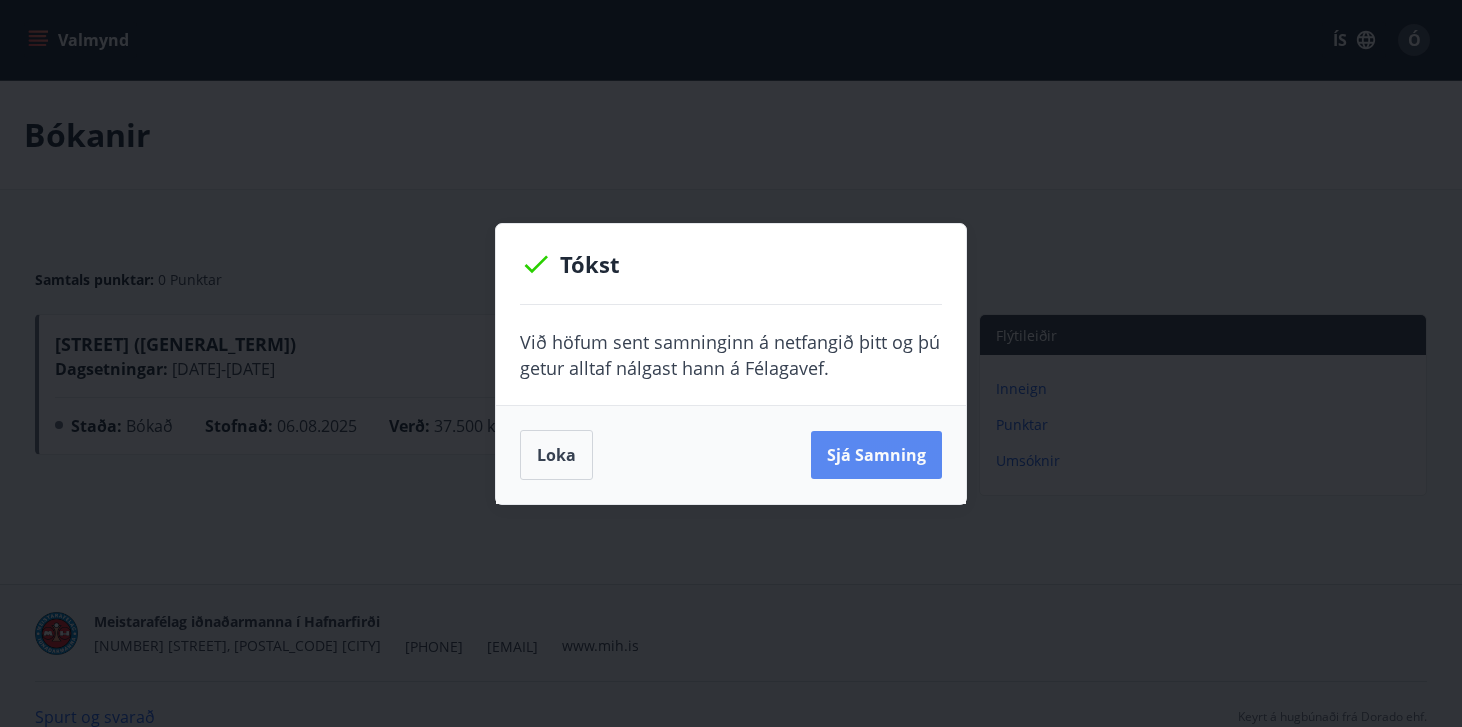 click on "Sjá samning" at bounding box center (876, 455) 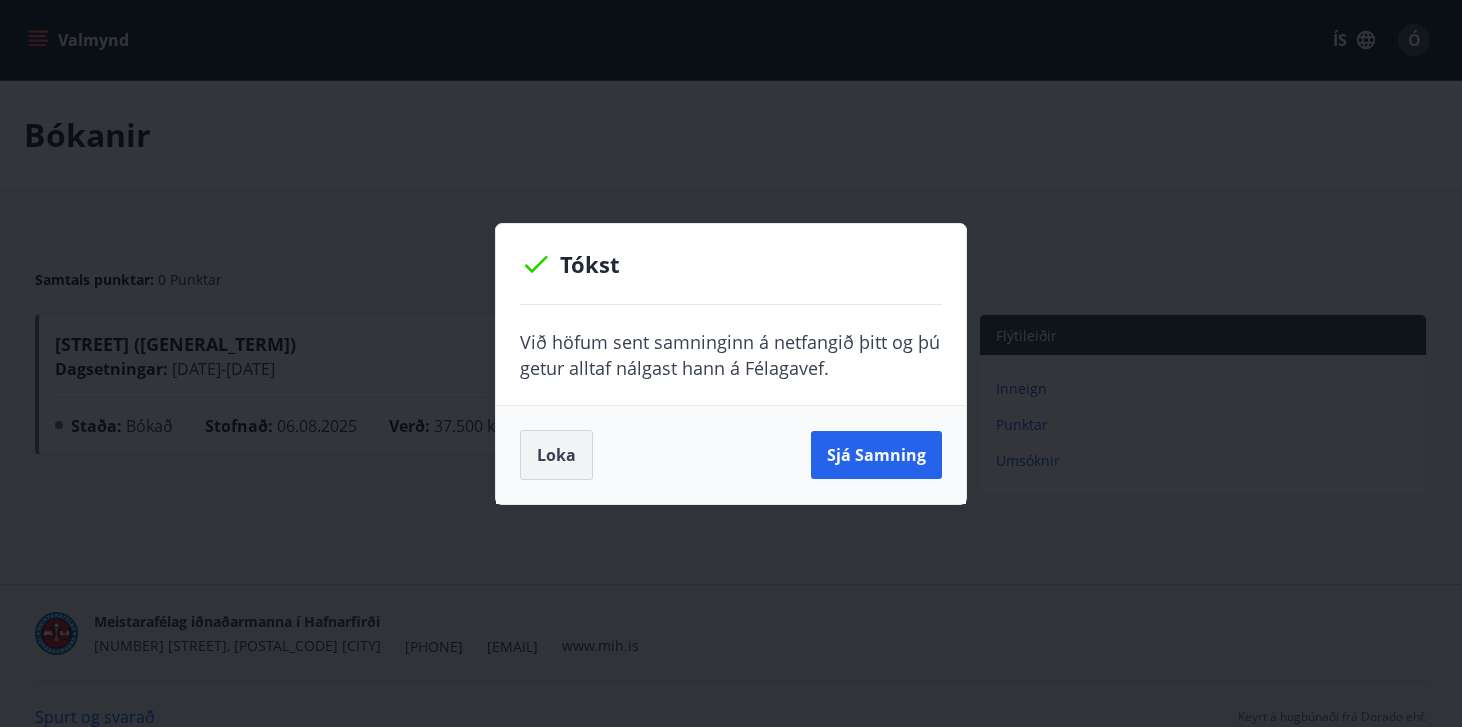 click on "Loka" at bounding box center (556, 455) 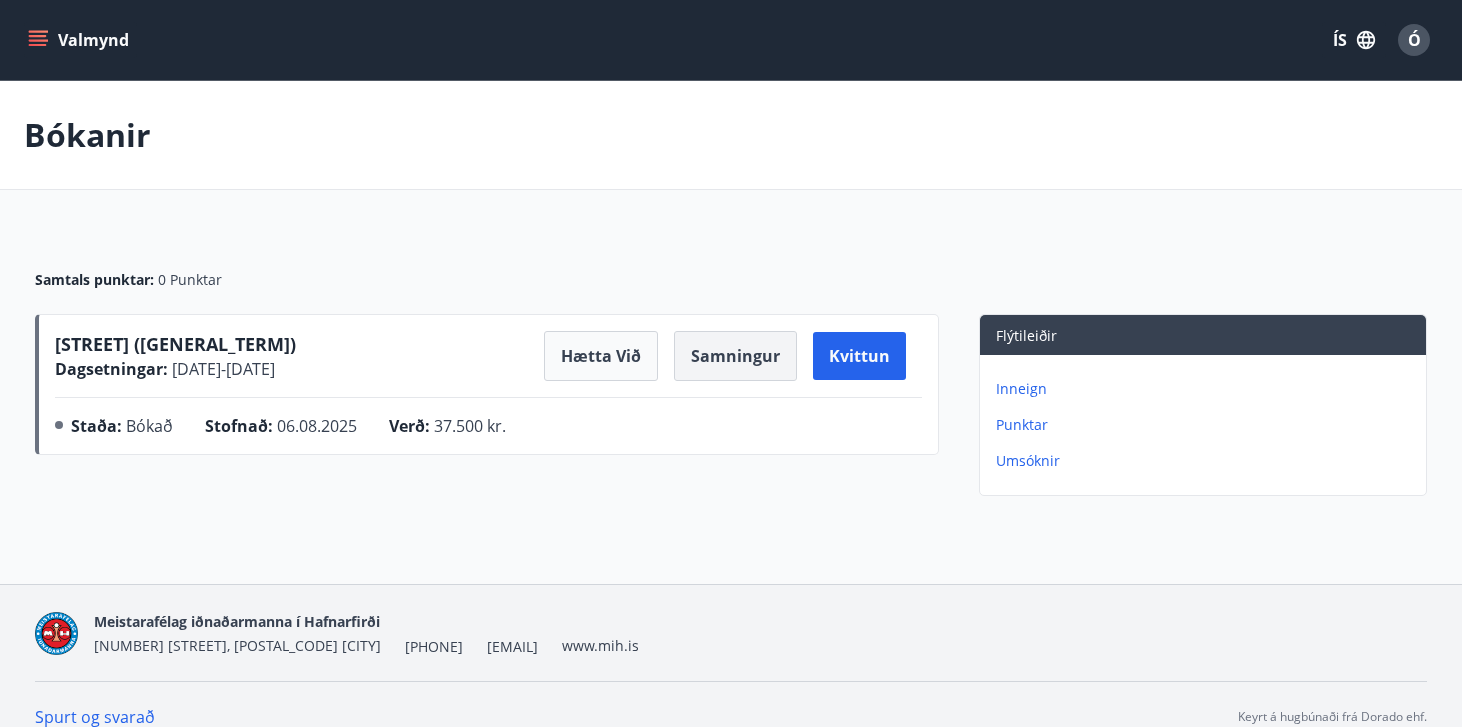 click on "Samningur" at bounding box center (735, 356) 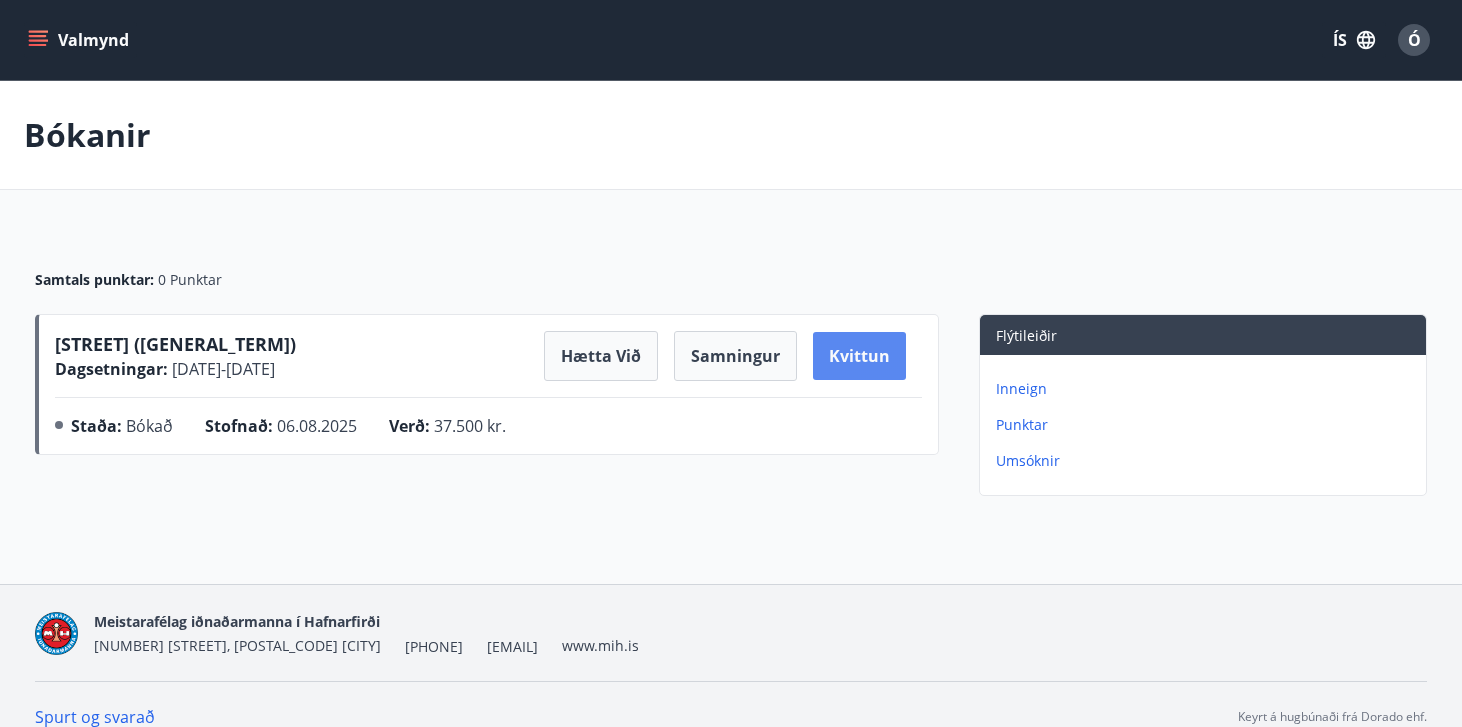 click on "Kvittun" at bounding box center [859, 356] 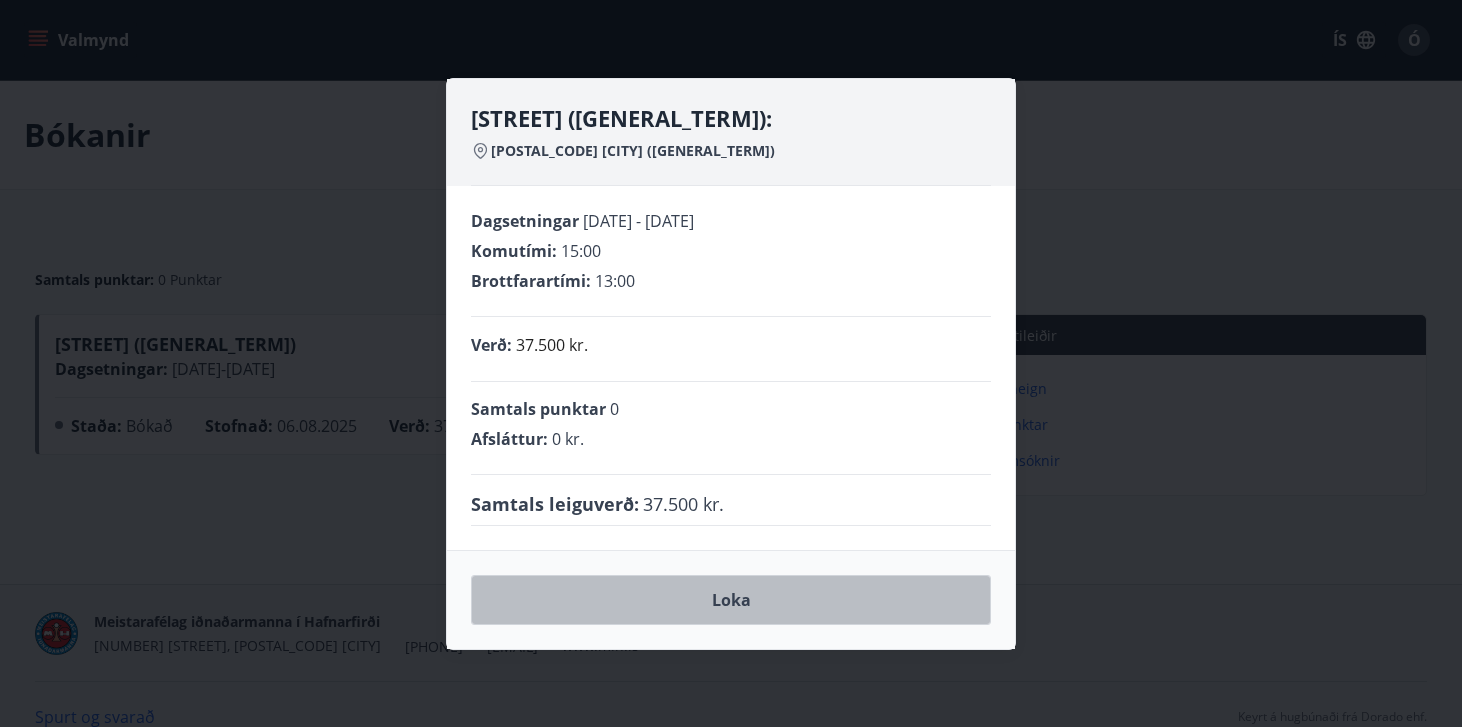 click on "Loka" at bounding box center (731, 600) 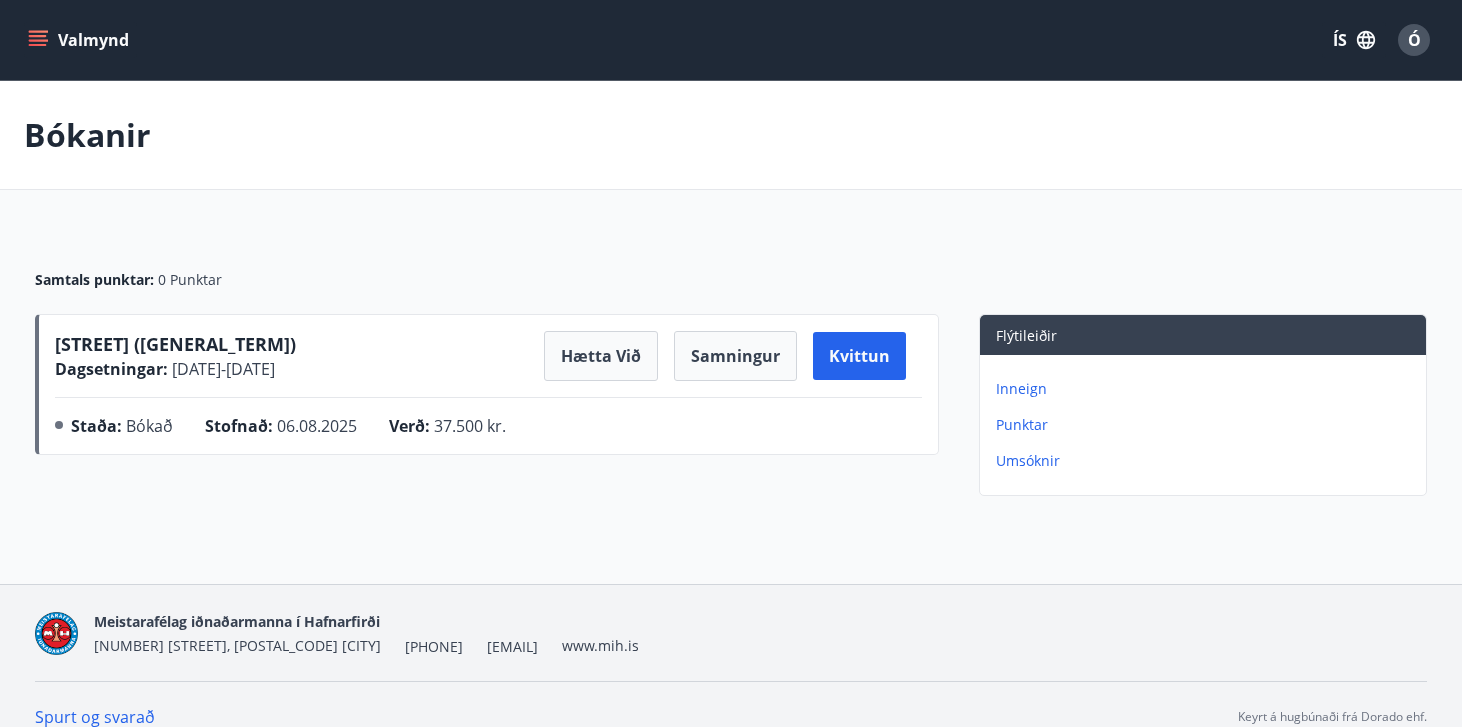 scroll, scrollTop: 0, scrollLeft: 0, axis: both 